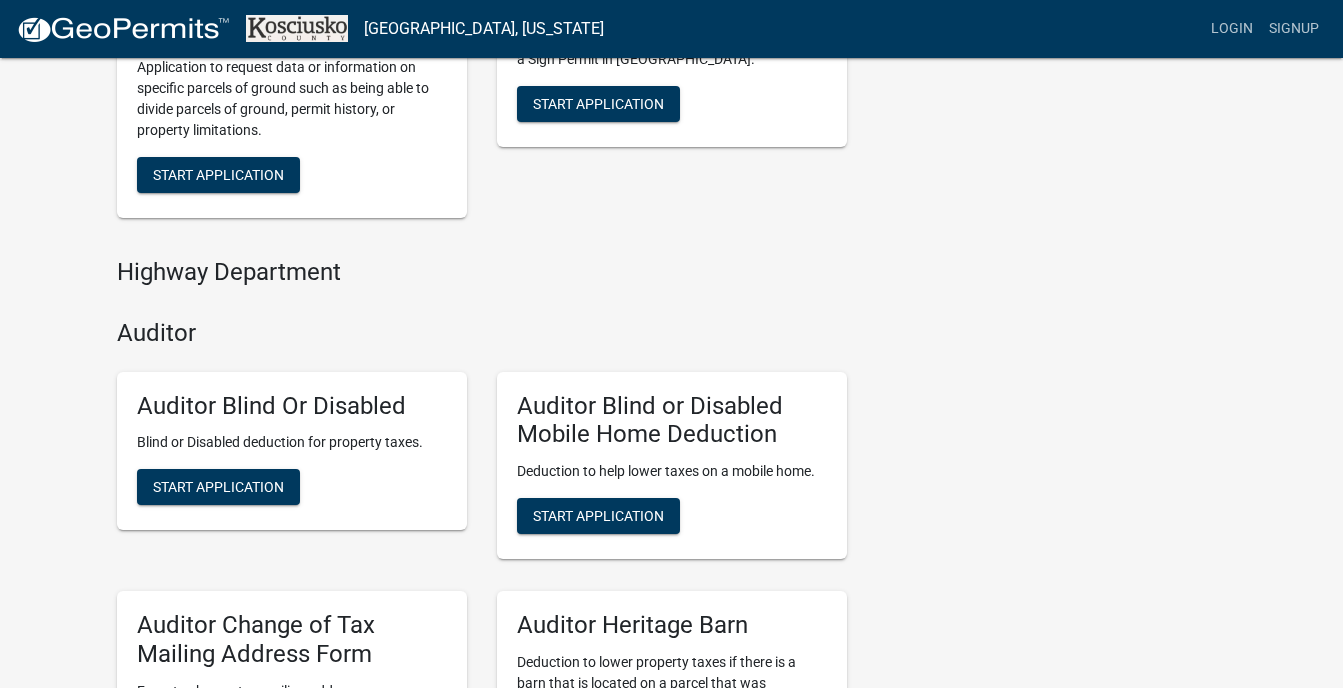 scroll, scrollTop: 1067, scrollLeft: 0, axis: vertical 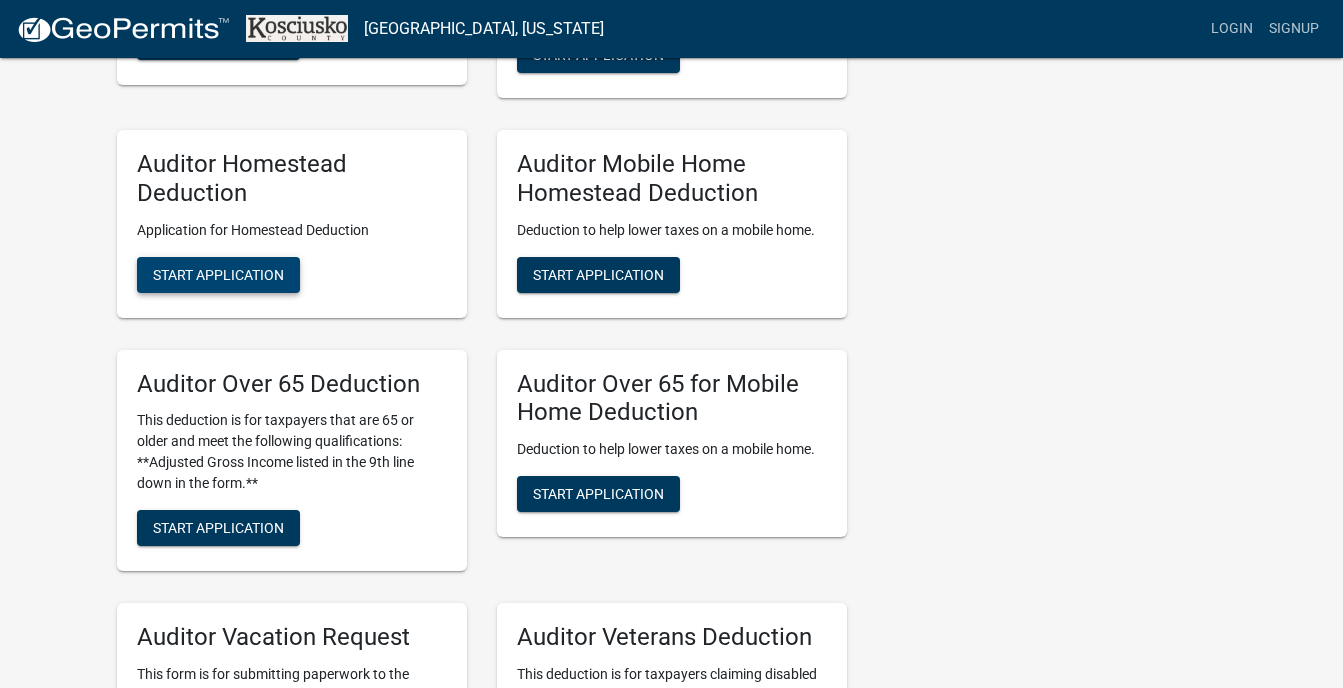 click on "Start Application" at bounding box center [218, 274] 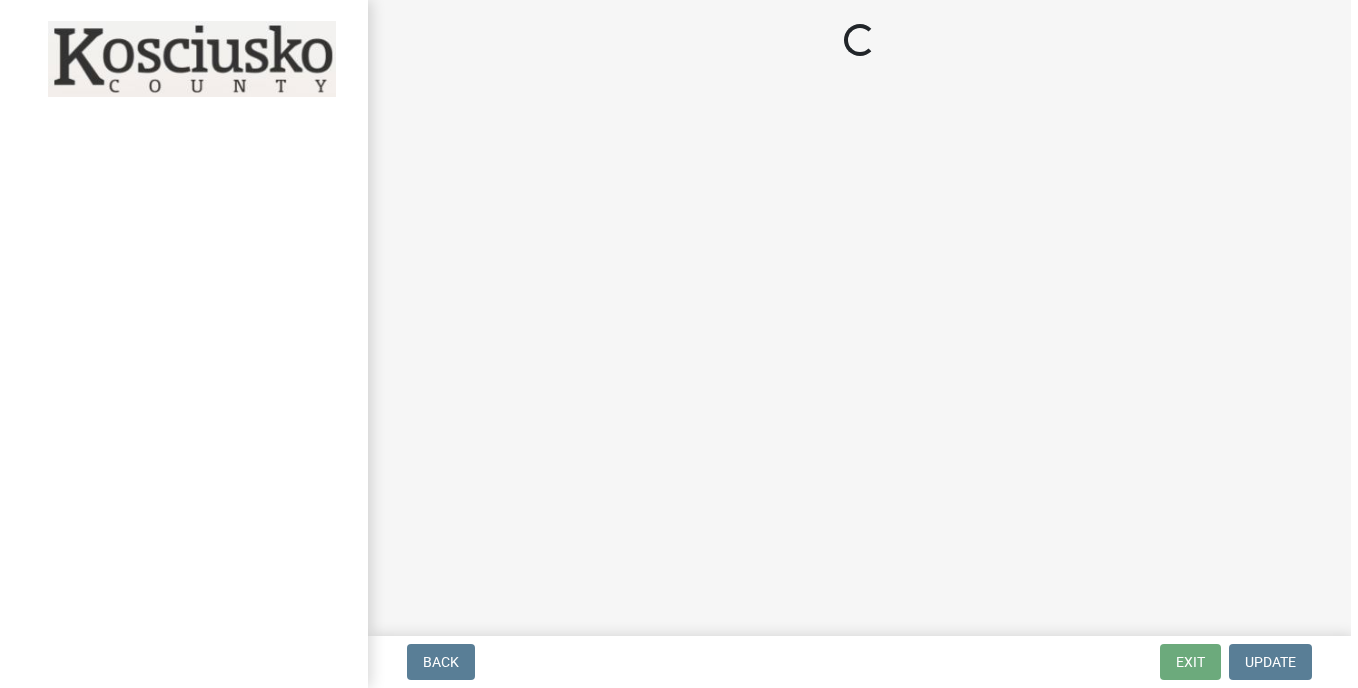 scroll, scrollTop: 0, scrollLeft: 0, axis: both 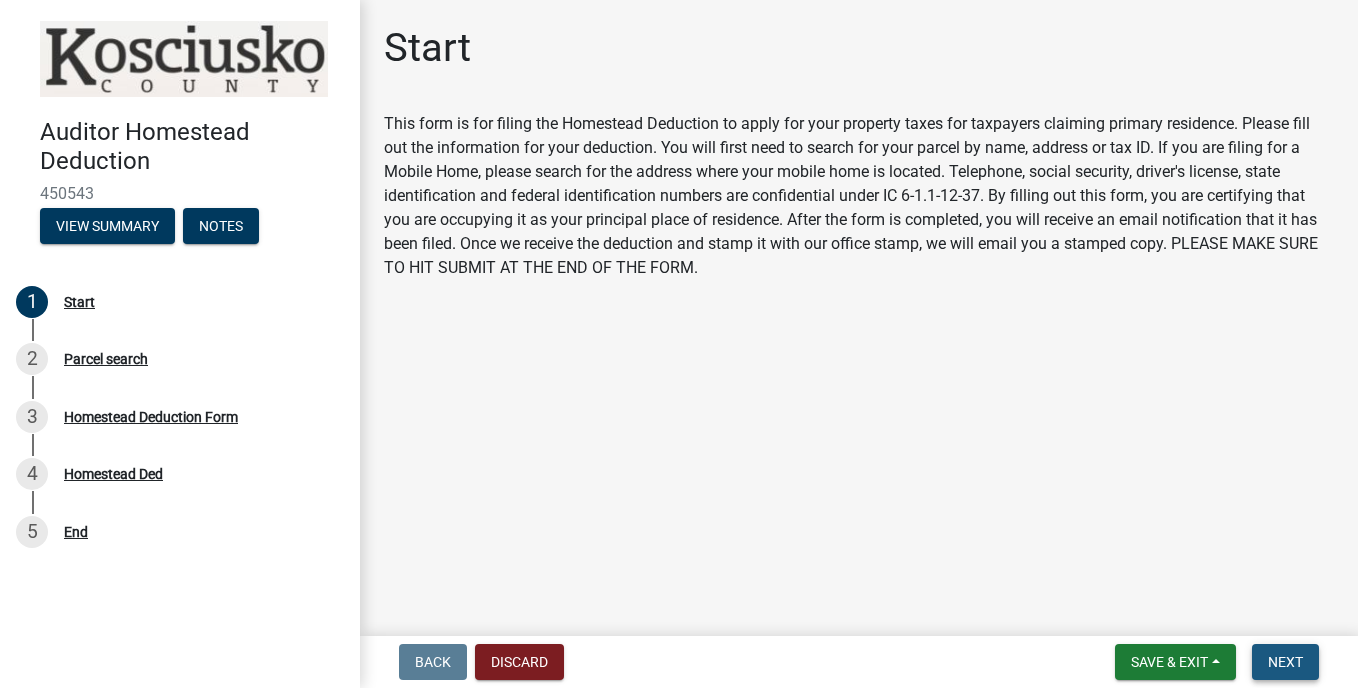 click on "Next" at bounding box center [1285, 662] 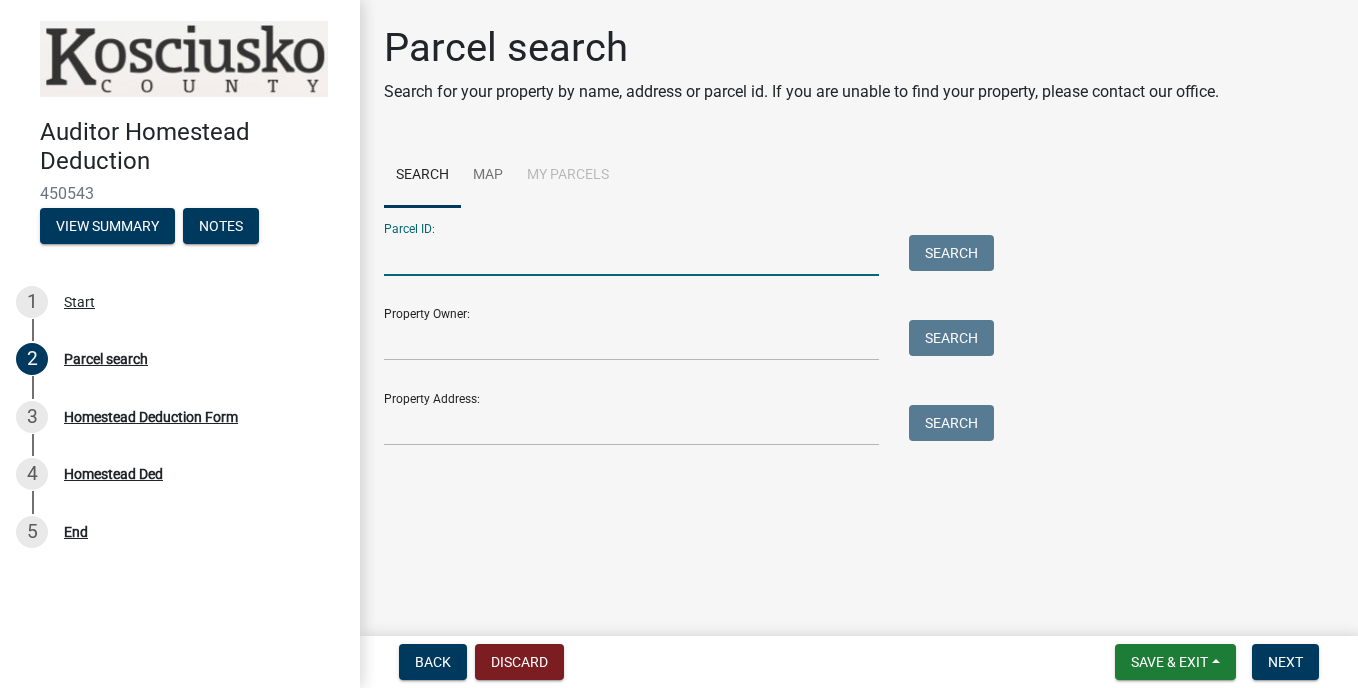 click on "Parcel ID:" at bounding box center [631, 255] 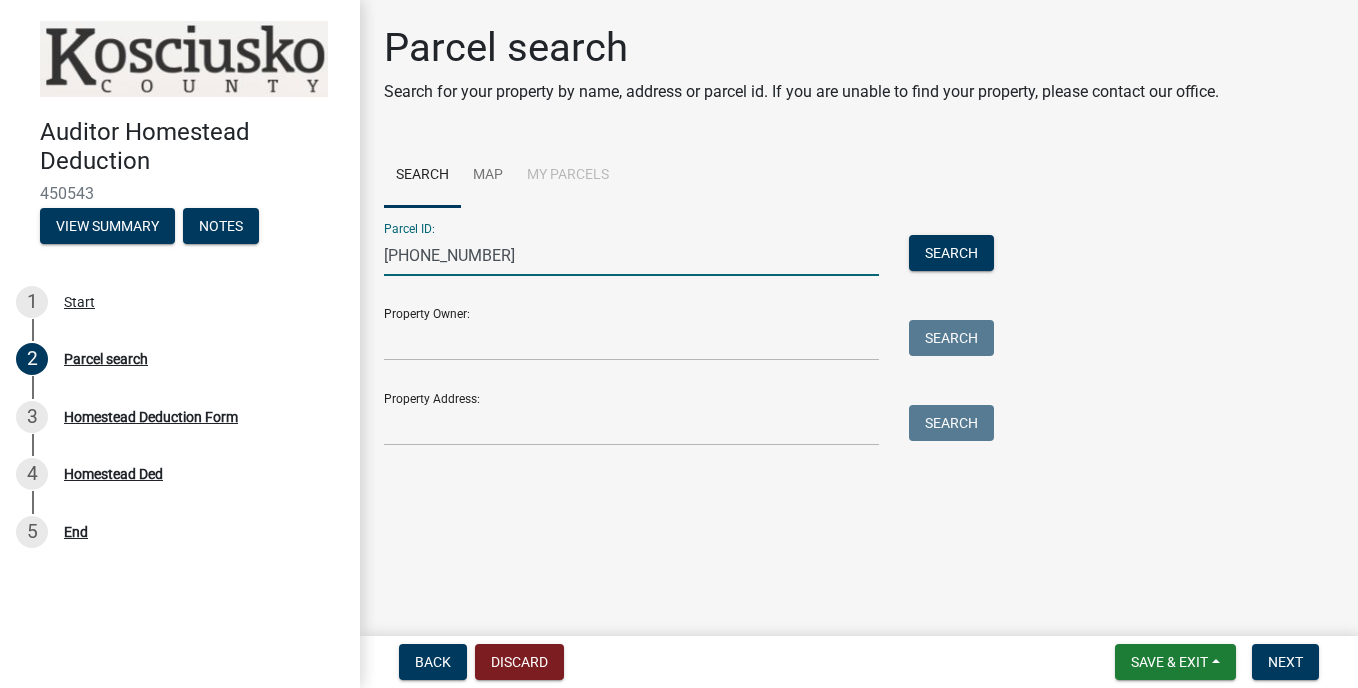 type on "[PHONE_NUMBER]" 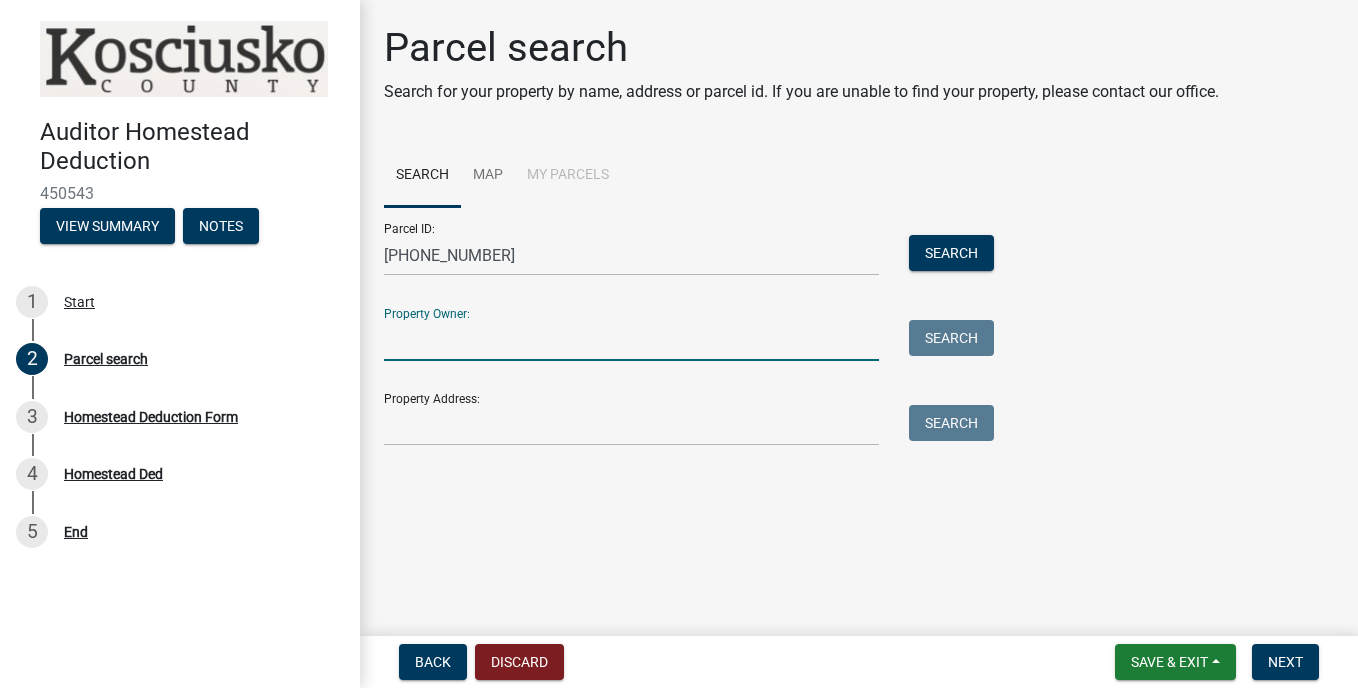 click on "Property Owner:" at bounding box center [631, 340] 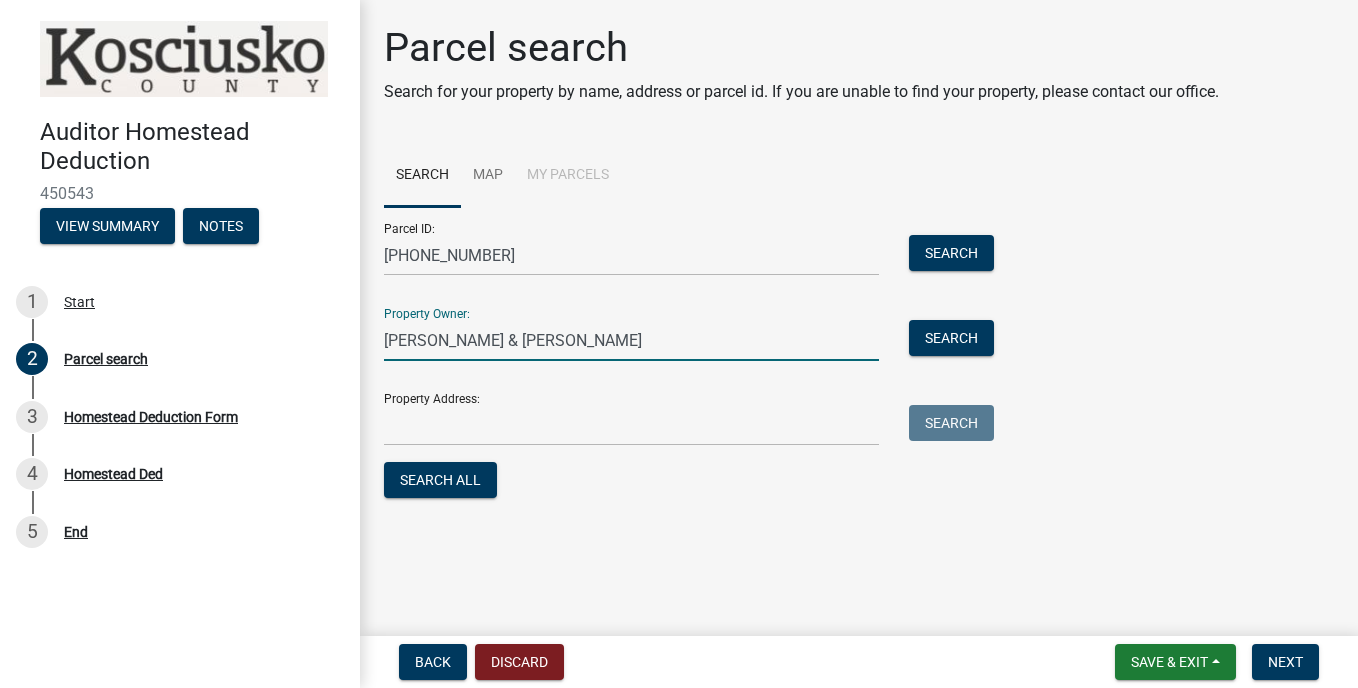 type on "[PERSON_NAME] & [PERSON_NAME]" 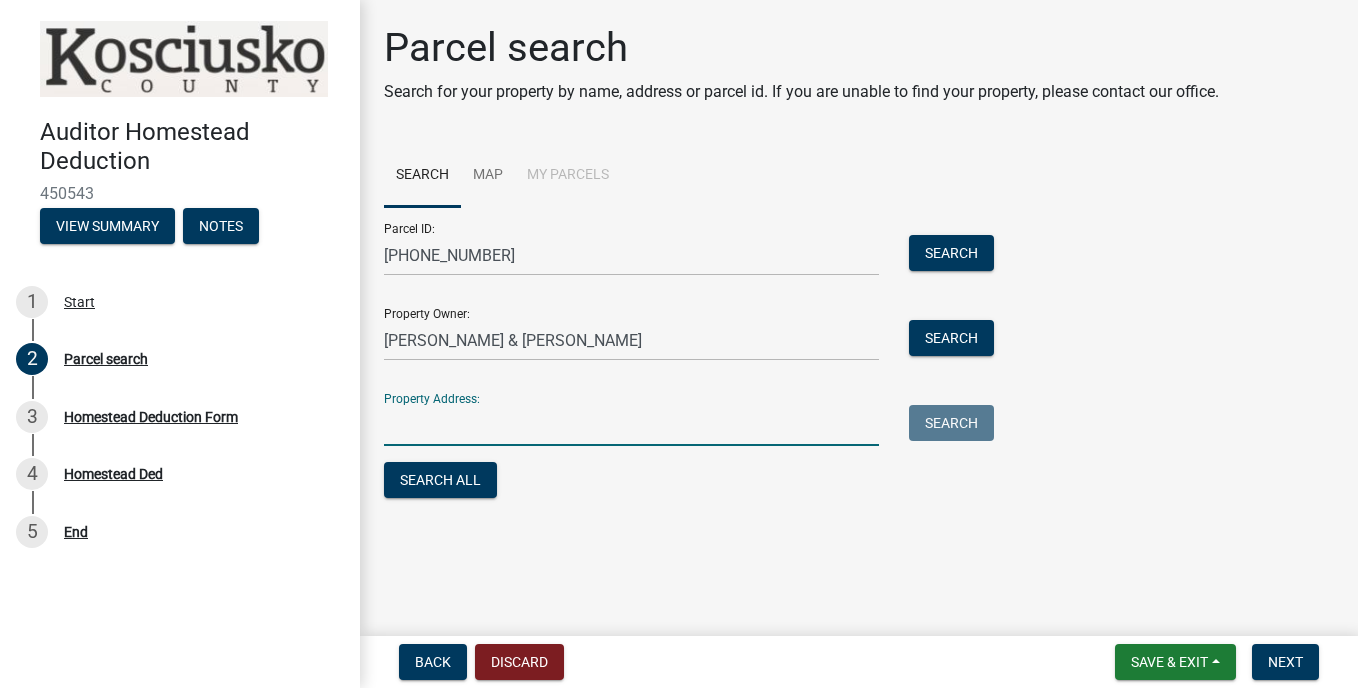 drag, startPoint x: 464, startPoint y: 413, endPoint x: 494, endPoint y: 395, distance: 34.98571 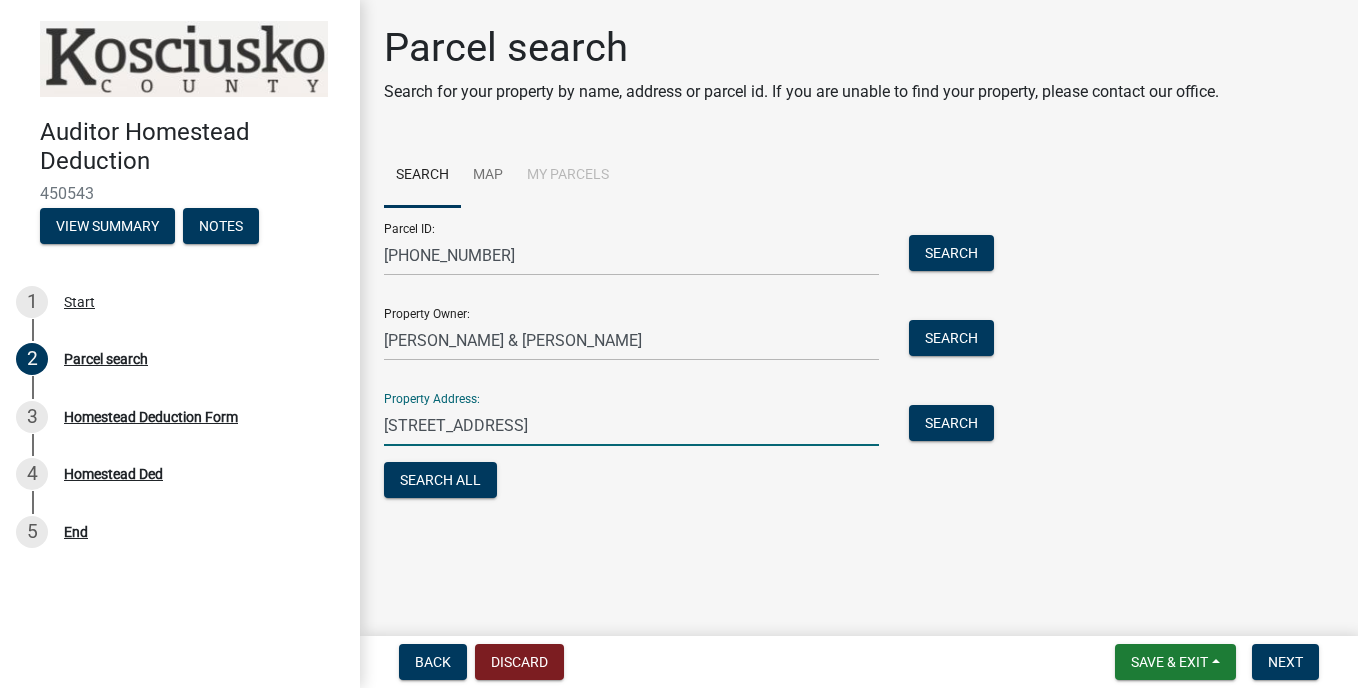click on "[STREET_ADDRESS]" at bounding box center [631, 425] 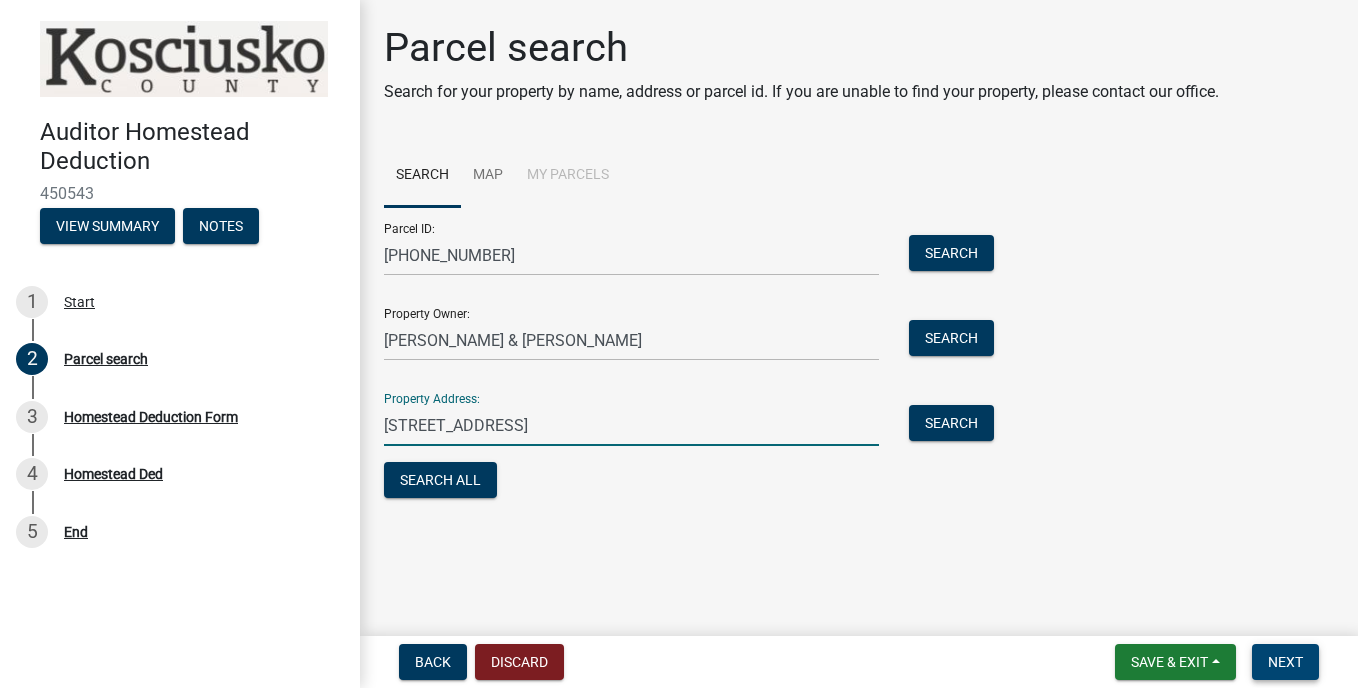 type on "[STREET_ADDRESS]" 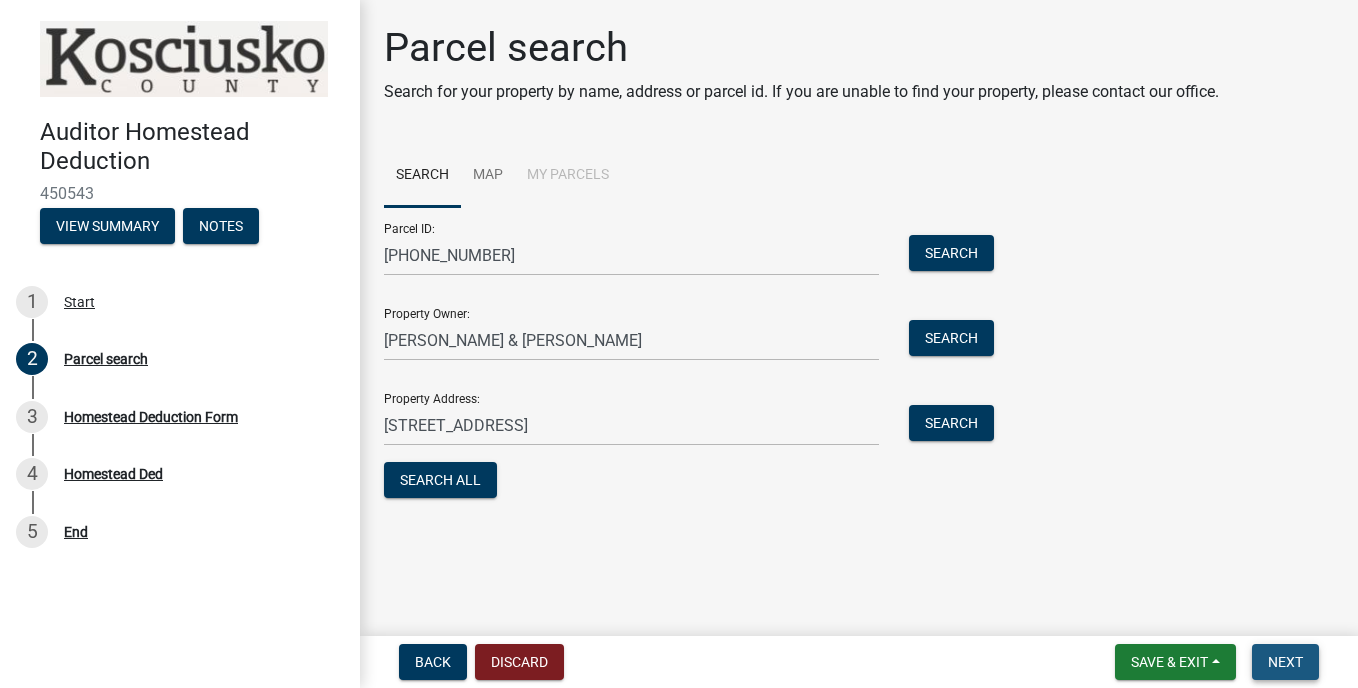 click on "Next" at bounding box center (1285, 662) 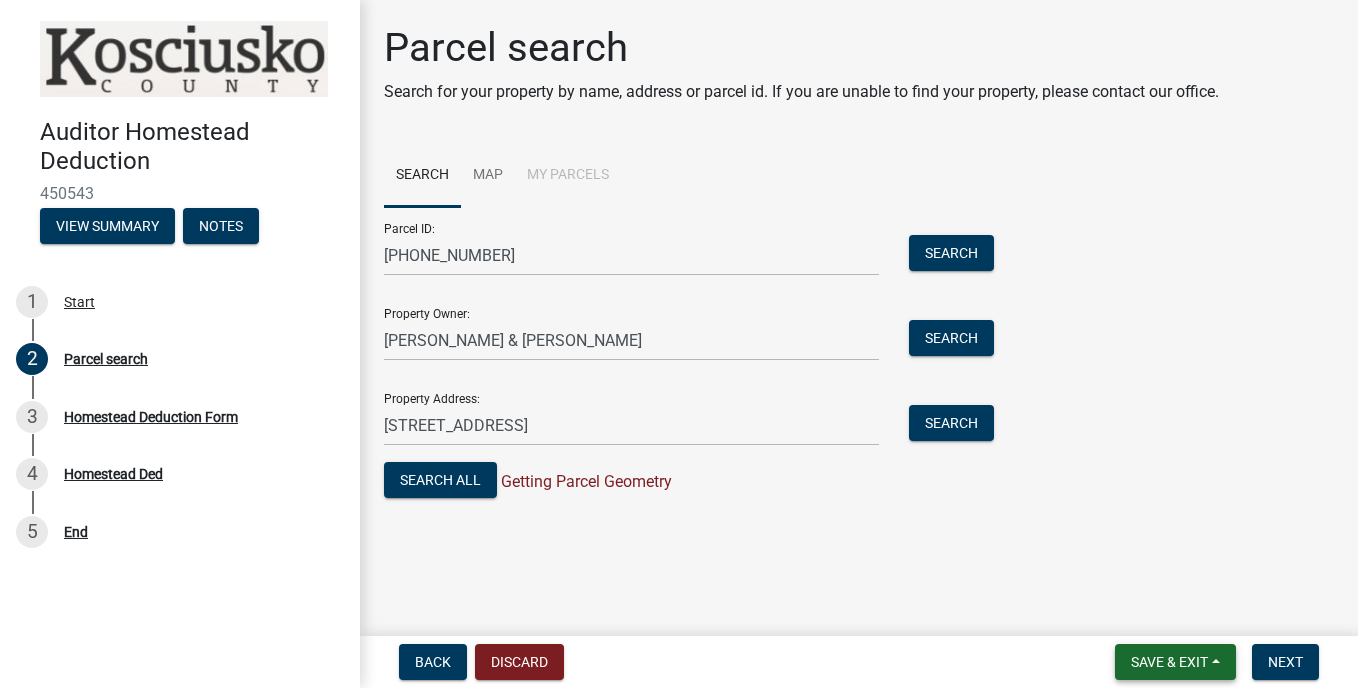 click on "Save & Exit" at bounding box center [1175, 662] 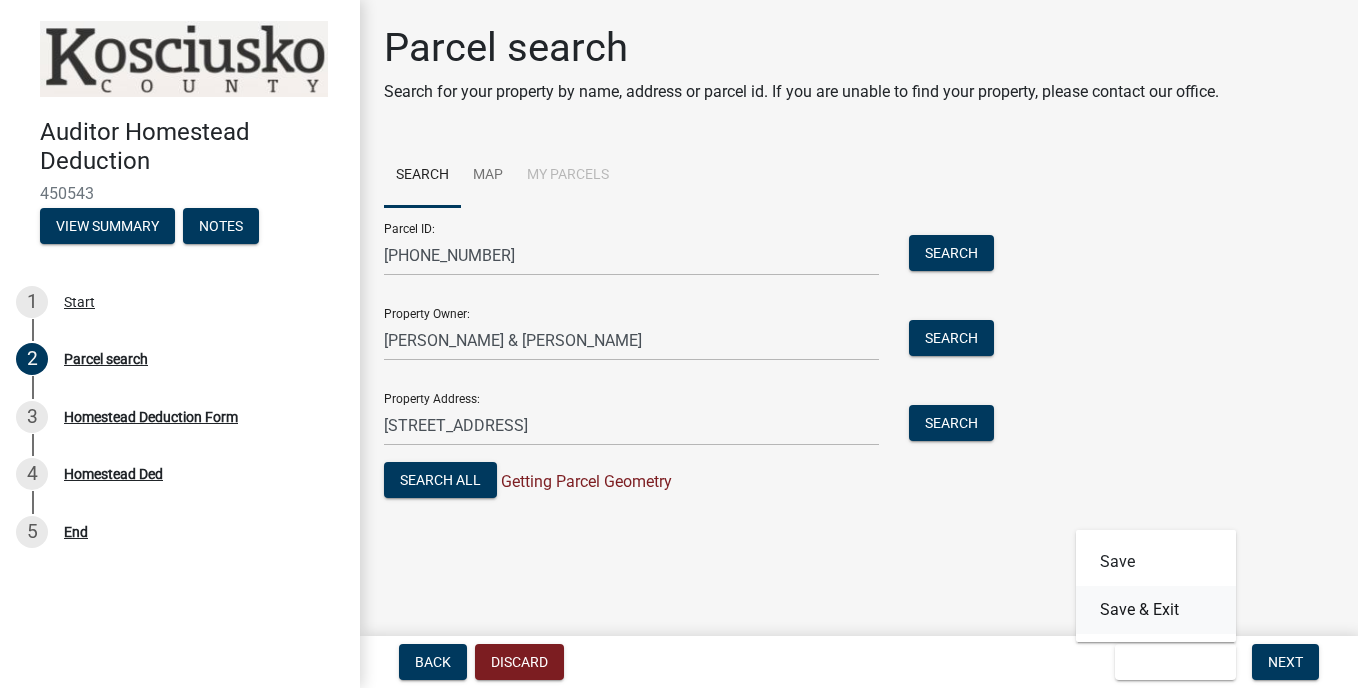 click on "Save & Exit" at bounding box center (1156, 610) 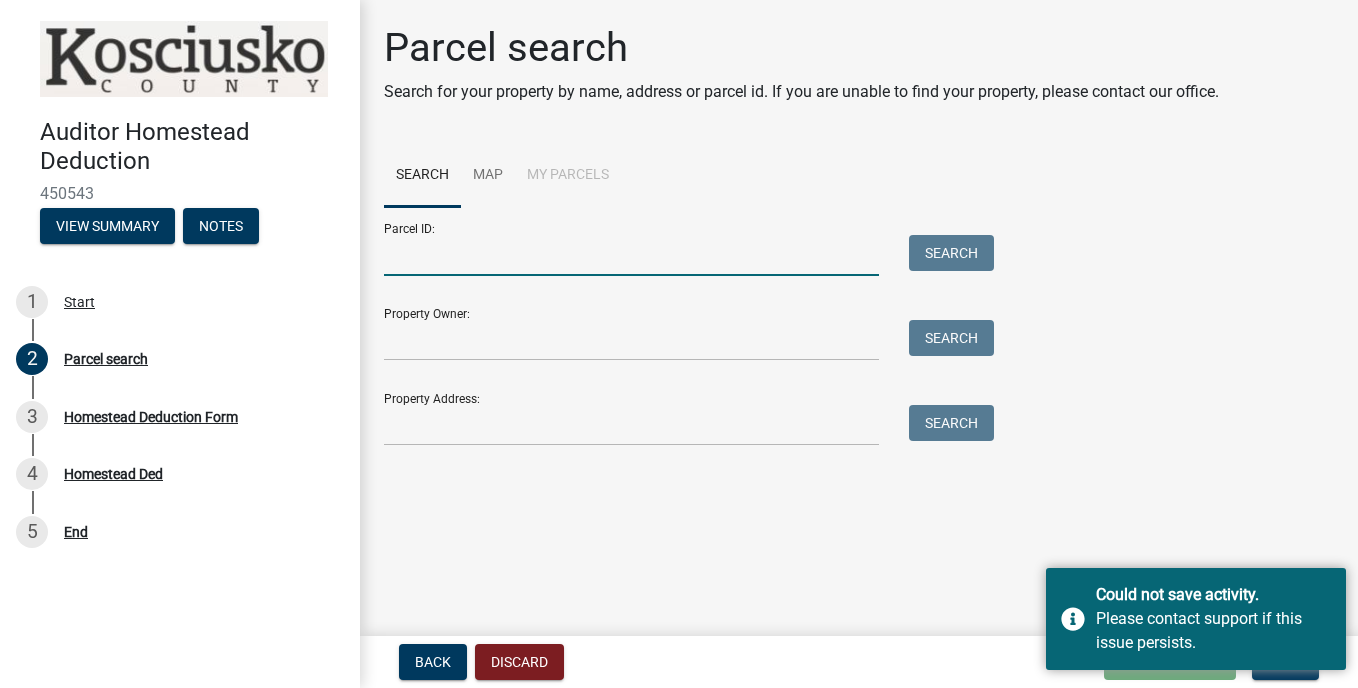 click on "Parcel ID:" at bounding box center (631, 255) 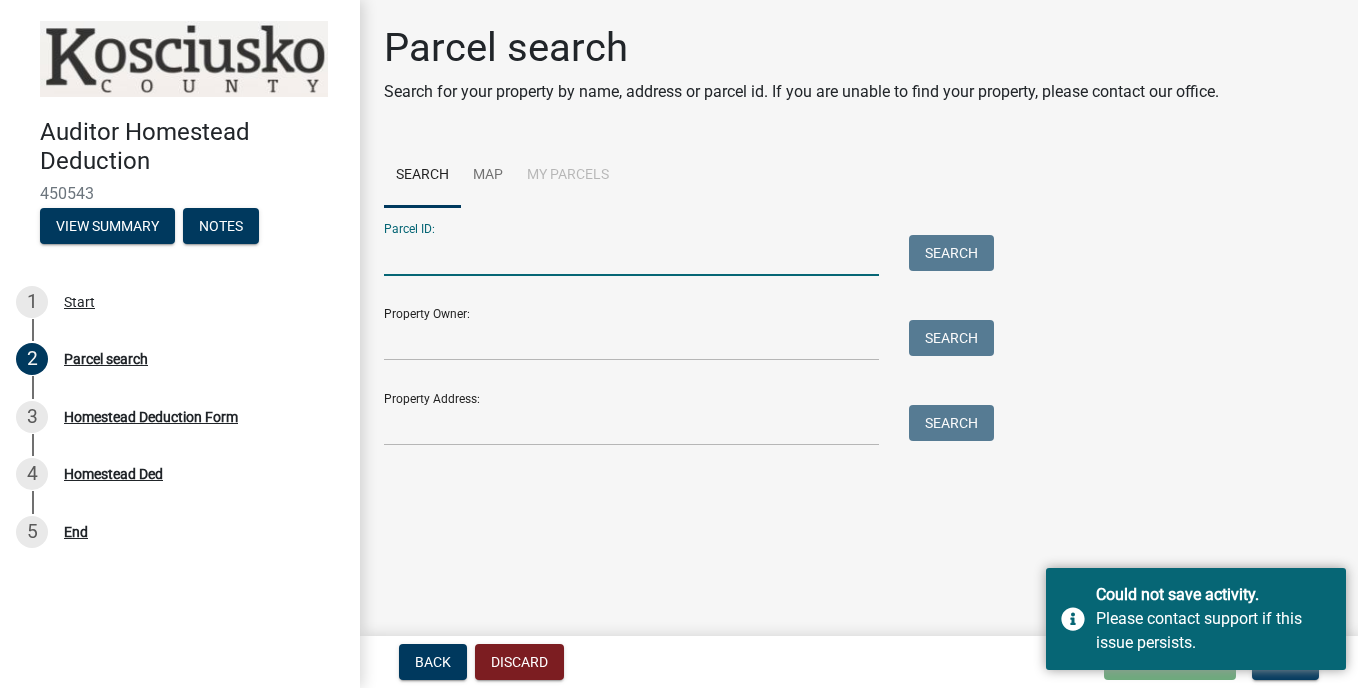 paste on "[PHONE_NUMBER]" 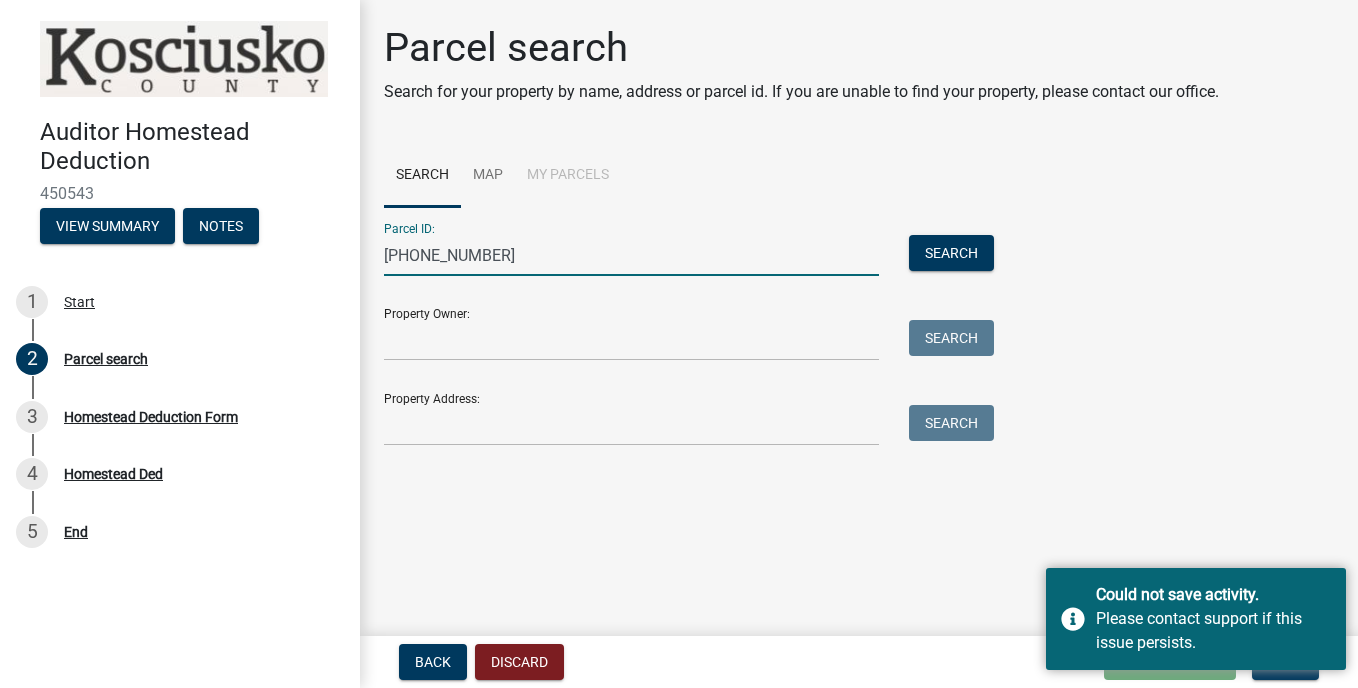 type on "[PHONE_NUMBER]" 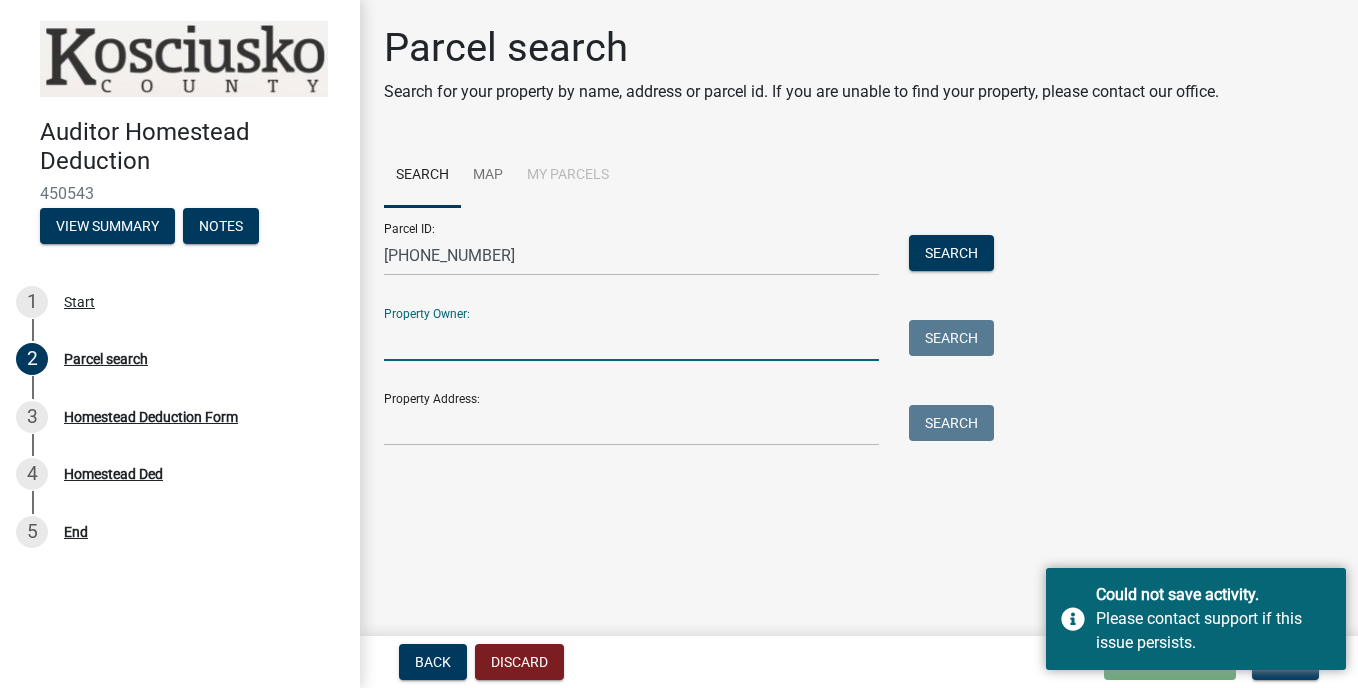 click on "Property Owner:" at bounding box center (631, 340) 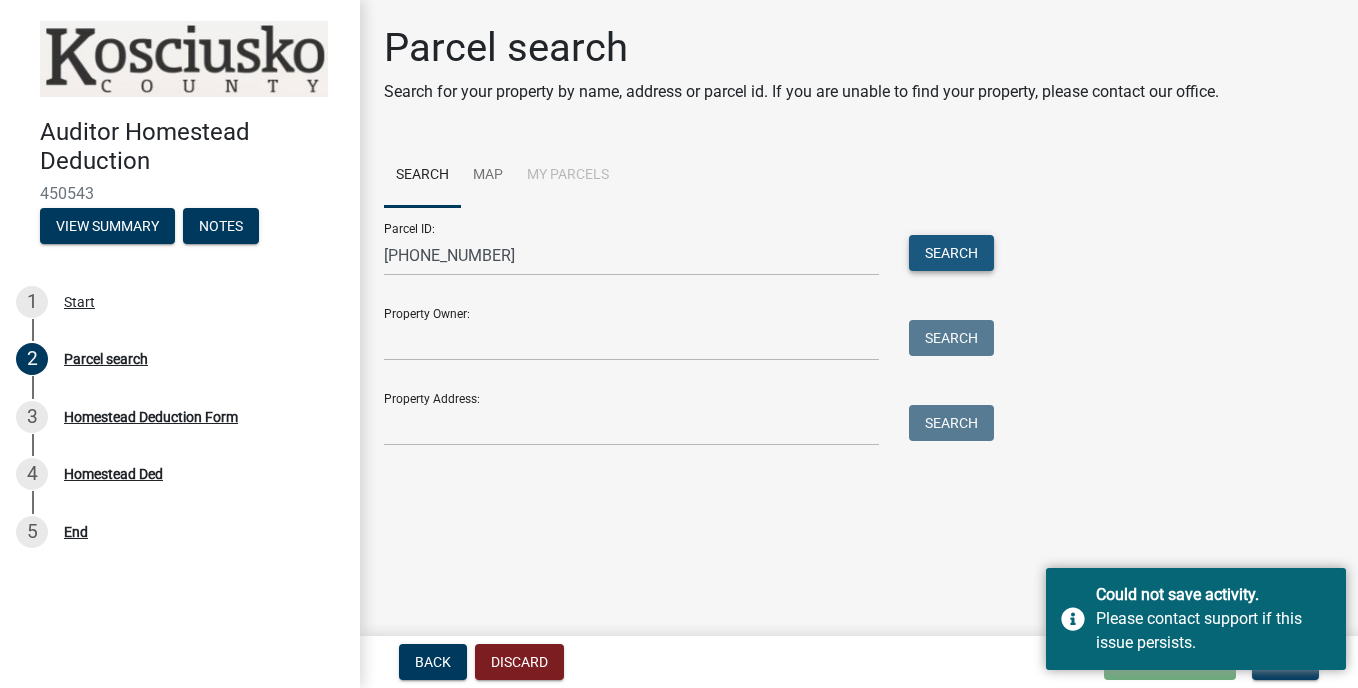 click on "Search" at bounding box center [951, 253] 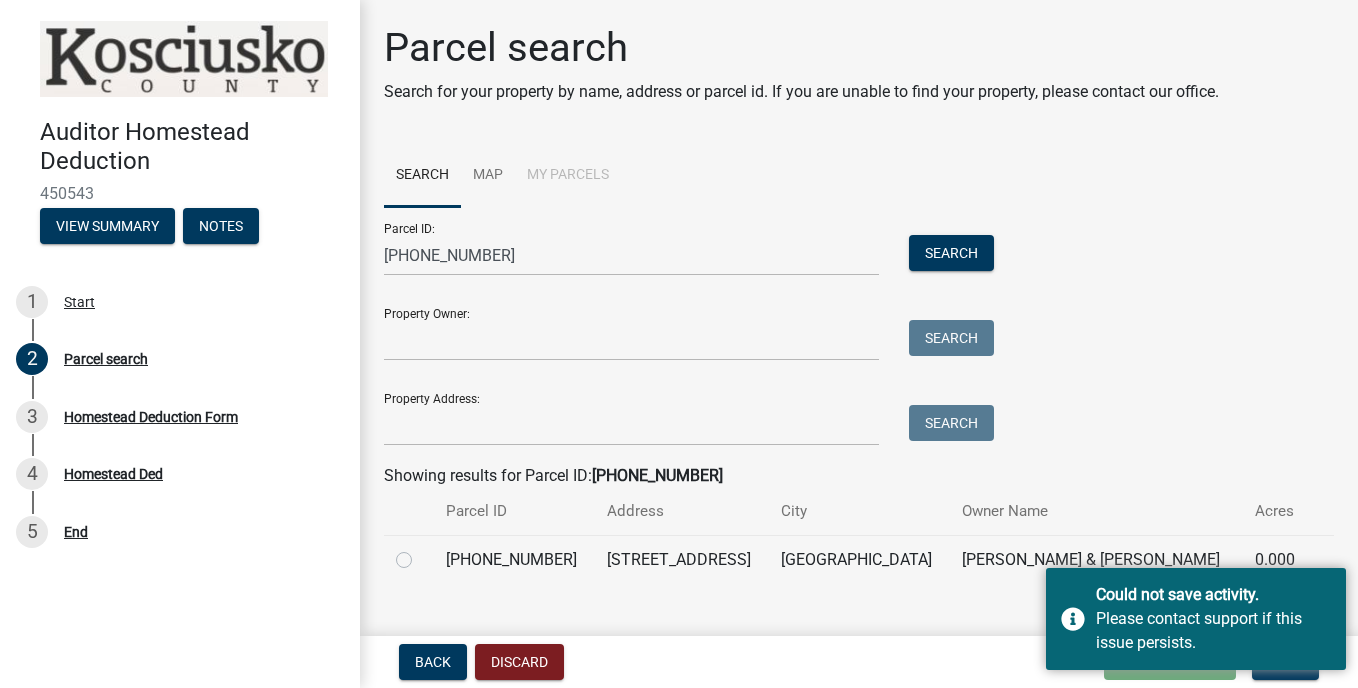 click 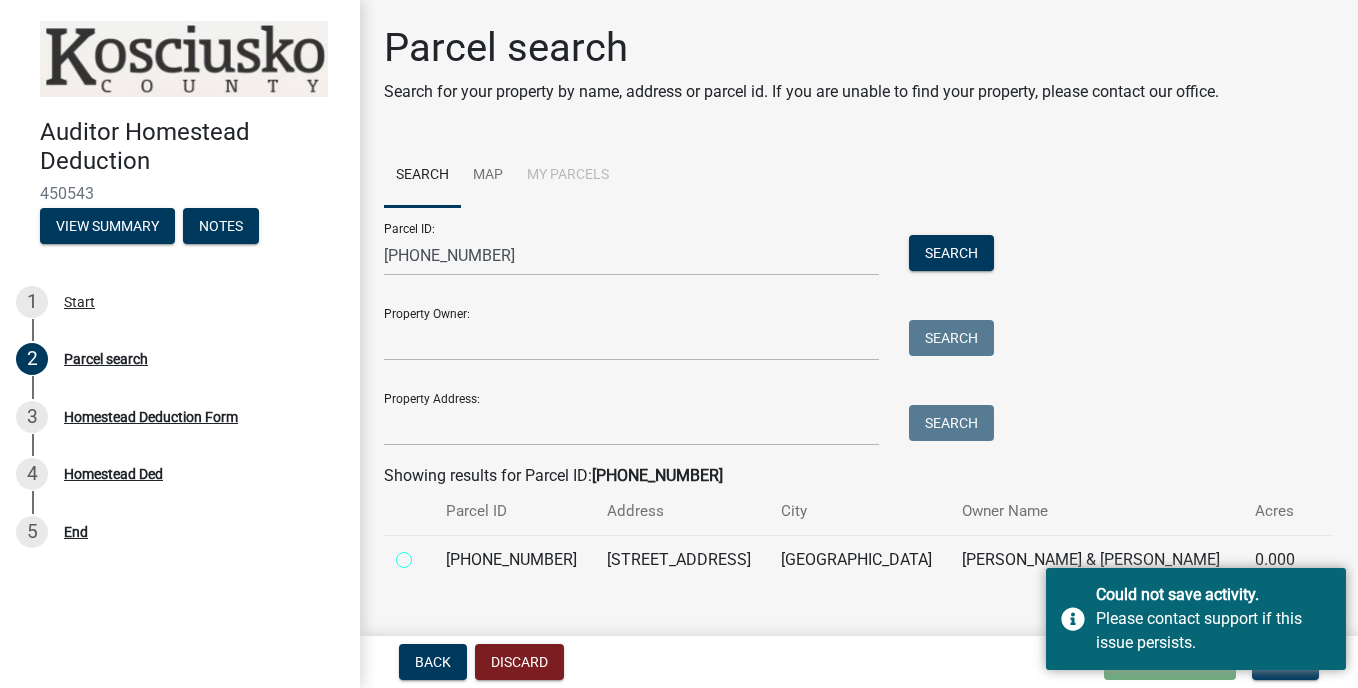 click at bounding box center [426, 554] 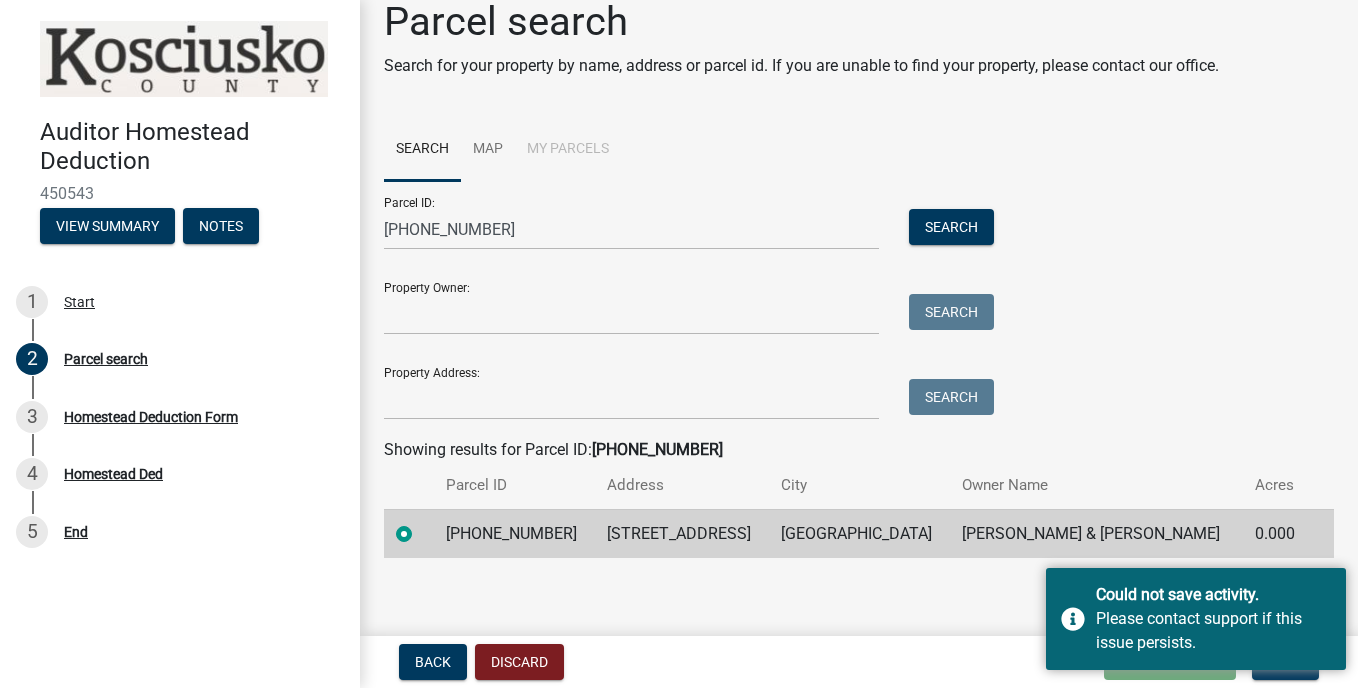 scroll, scrollTop: 34, scrollLeft: 0, axis: vertical 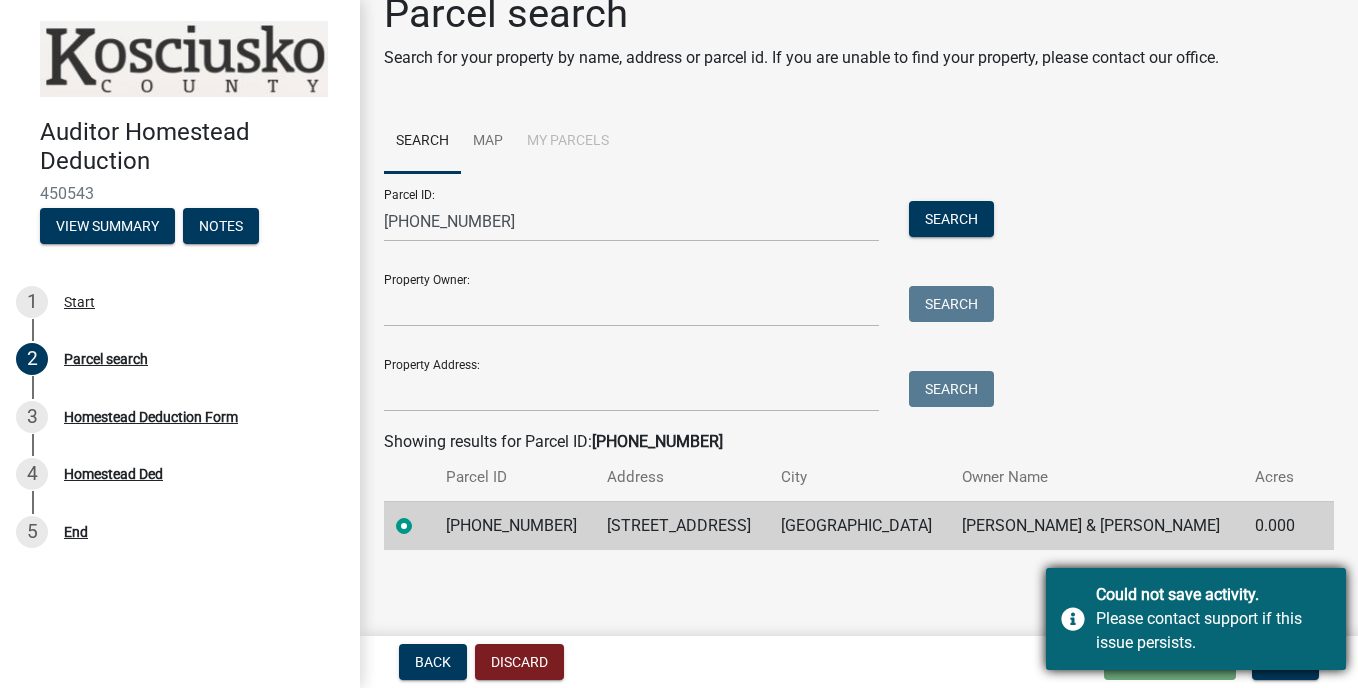 click on "Could not save activity.   Please contact support if this issue persists." at bounding box center (1196, 619) 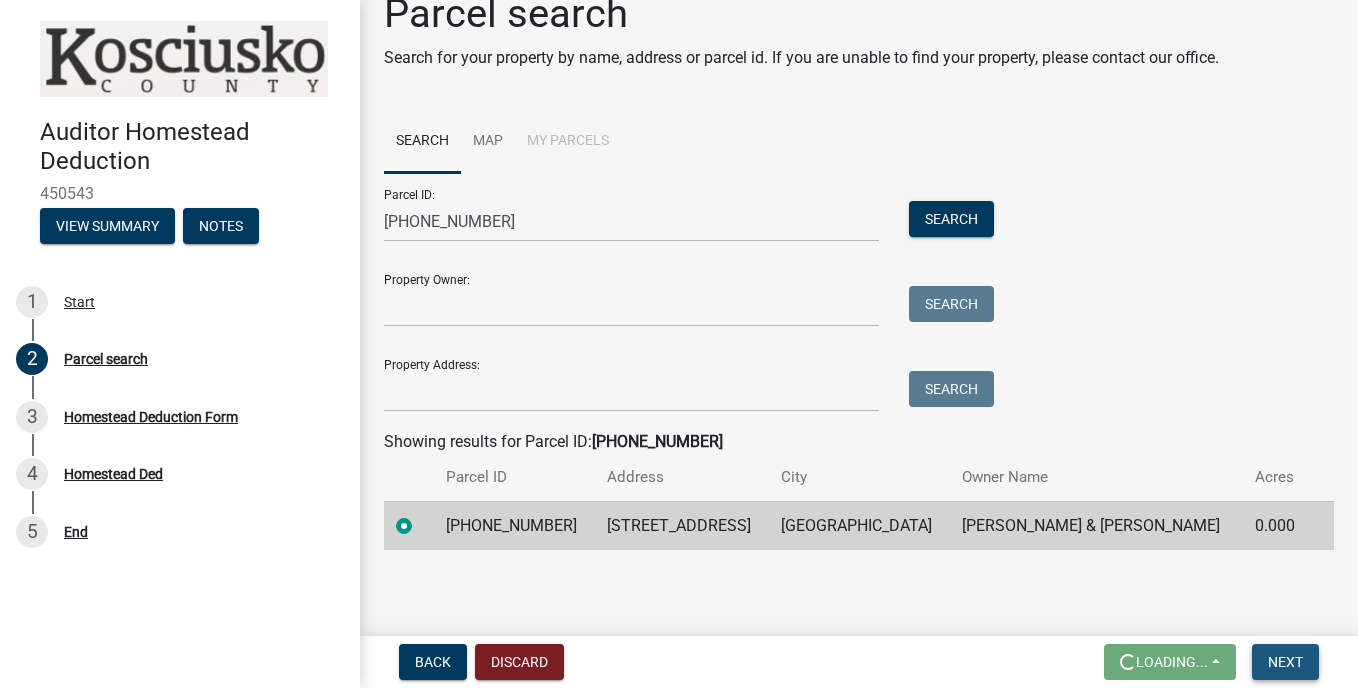 click on "Next" at bounding box center (1285, 662) 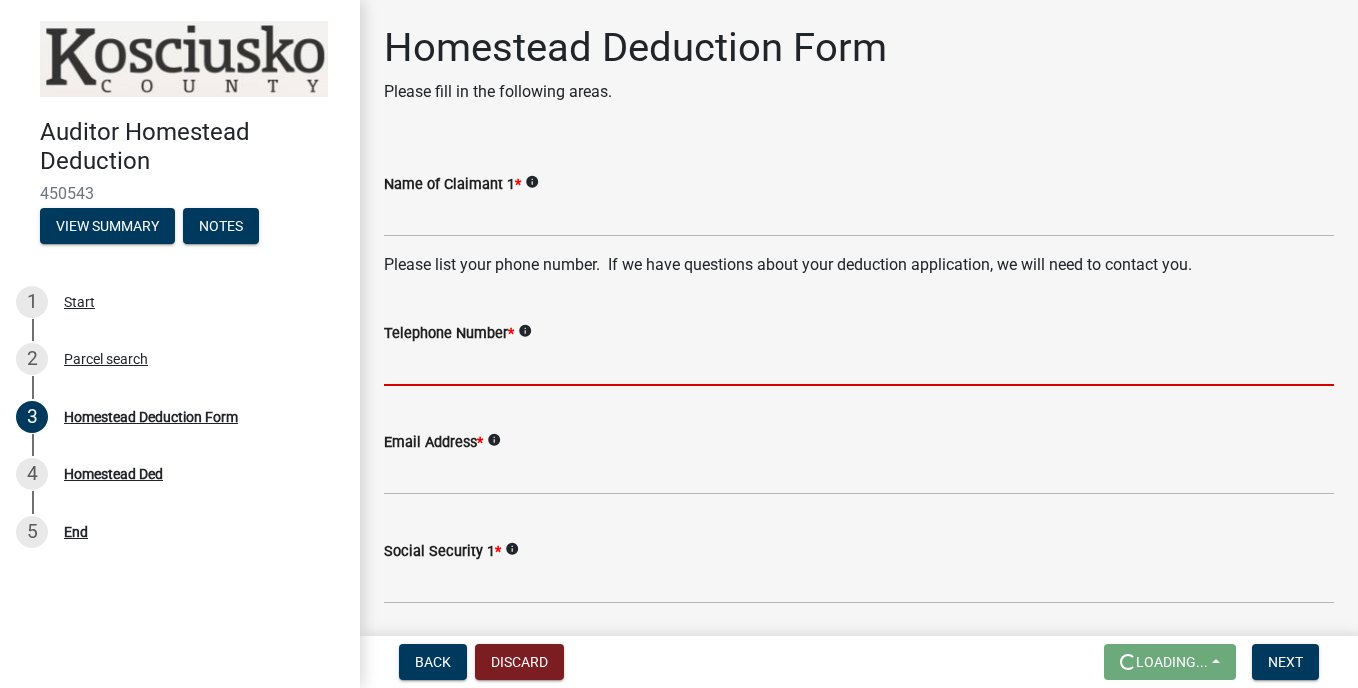 click on "Telephone Number  *" at bounding box center (859, 365) 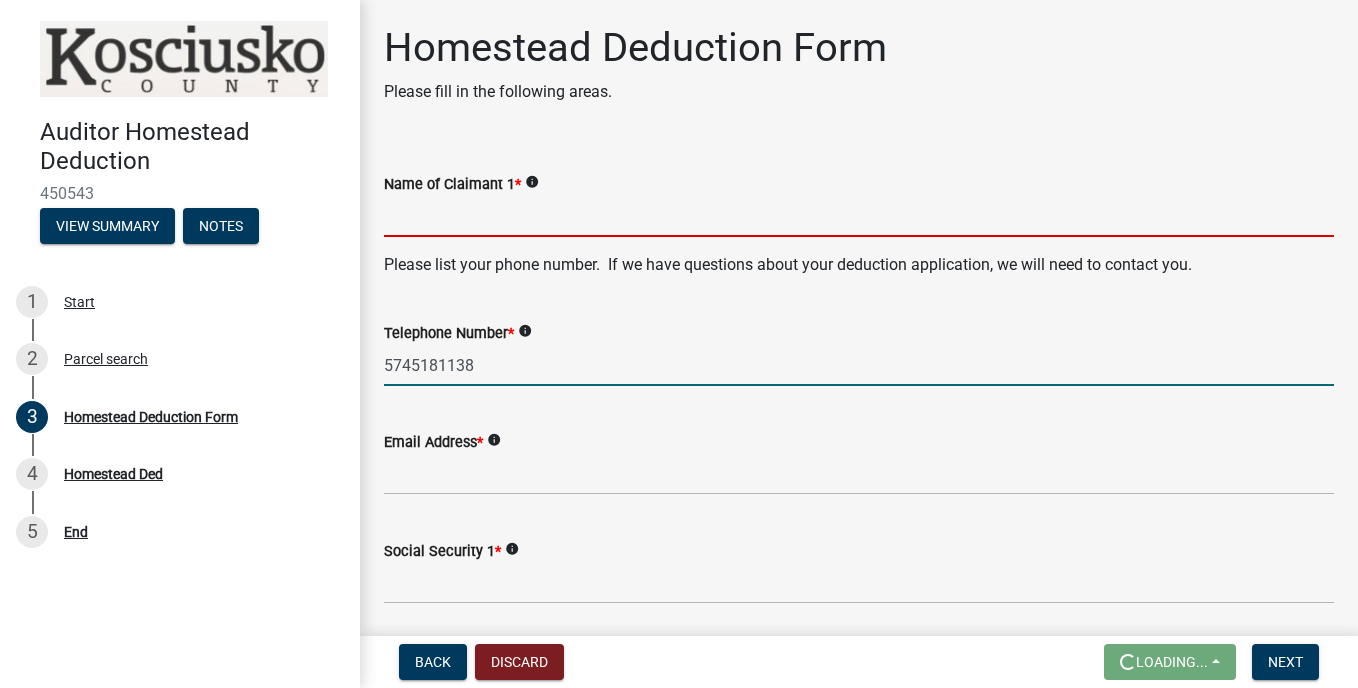 type on "[PERSON_NAME]" 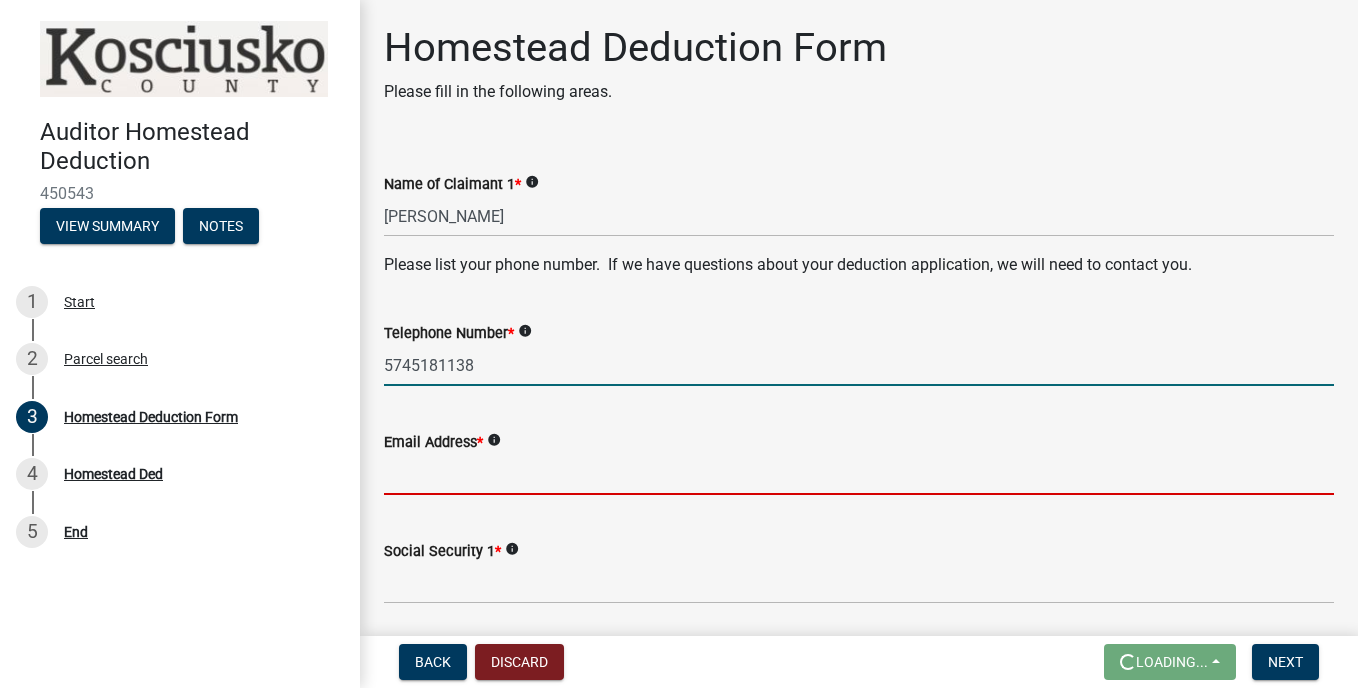 type on "[EMAIL_ADDRESS][DOMAIN_NAME]" 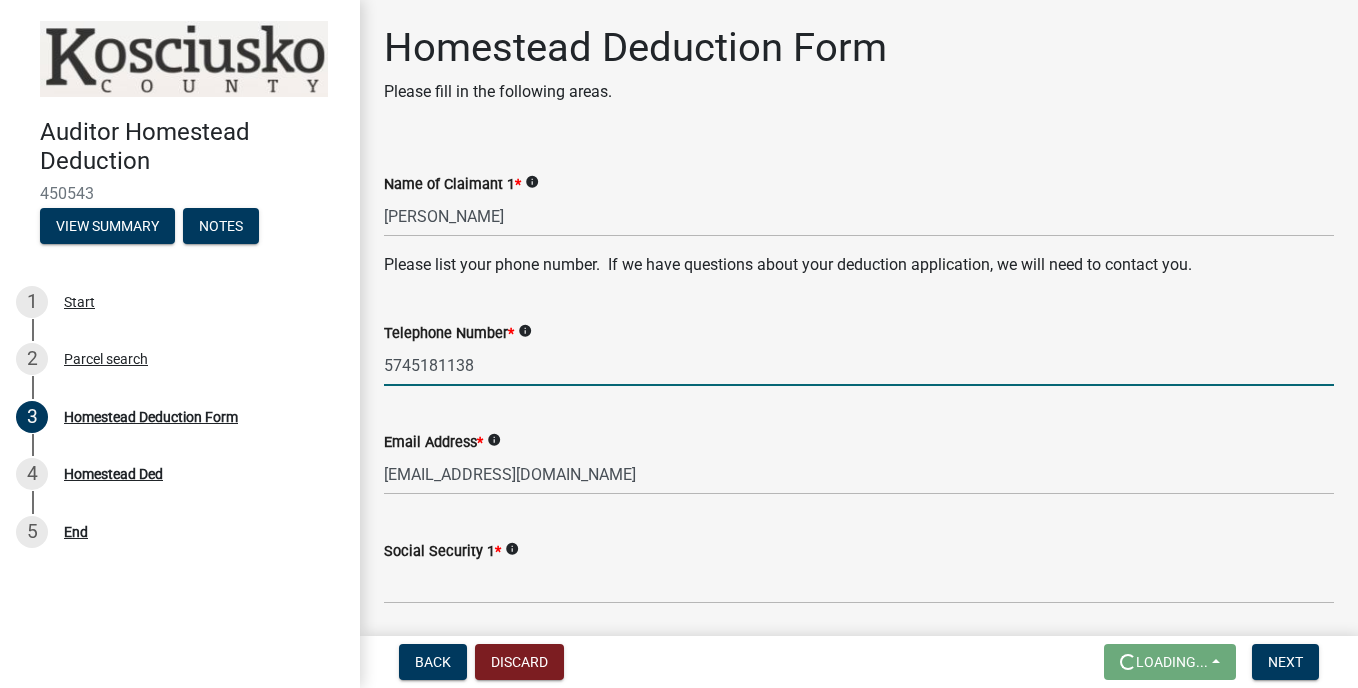 type on "IN" 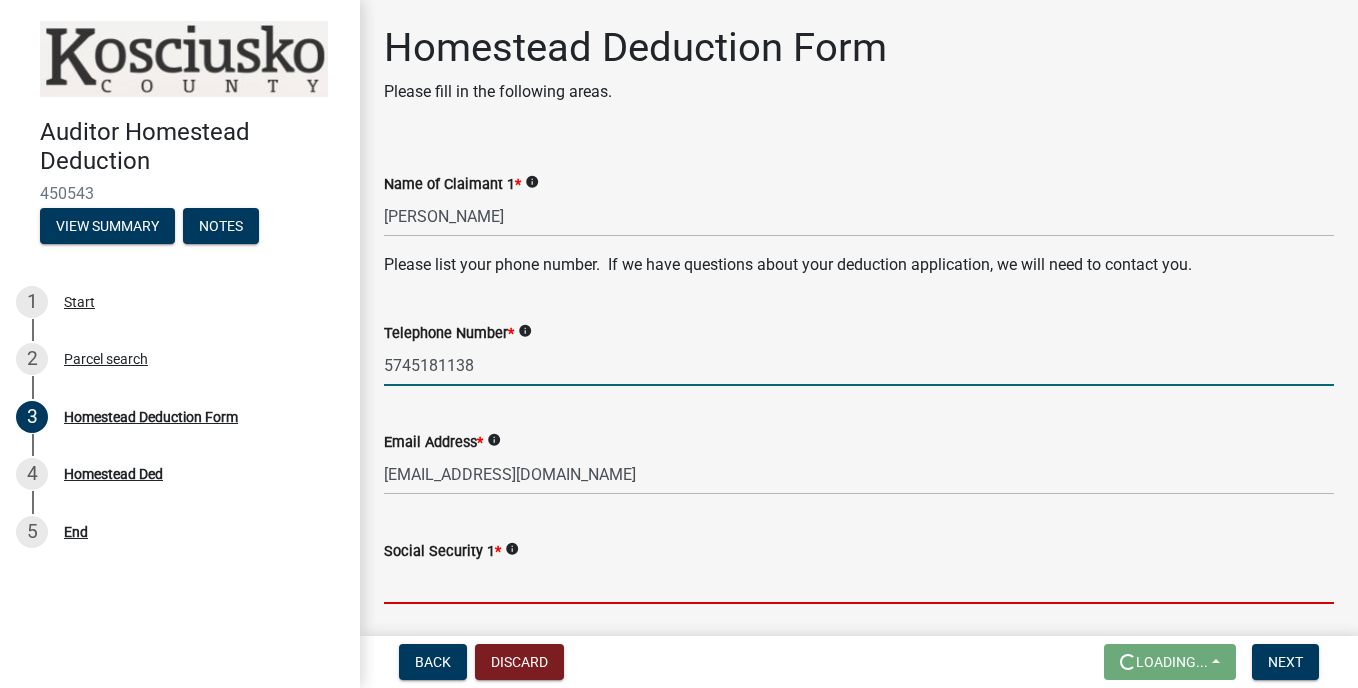 click on "Social Security 1  *" at bounding box center [859, 583] 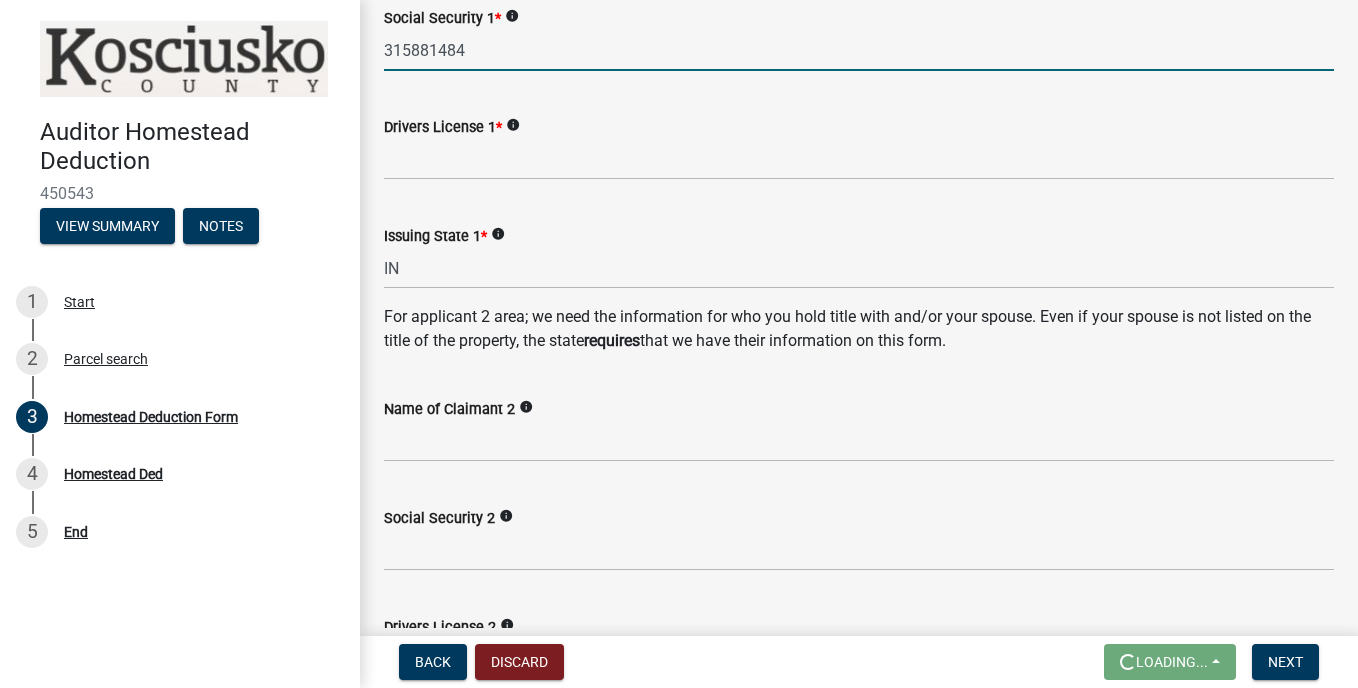 scroll, scrollTop: 0, scrollLeft: 0, axis: both 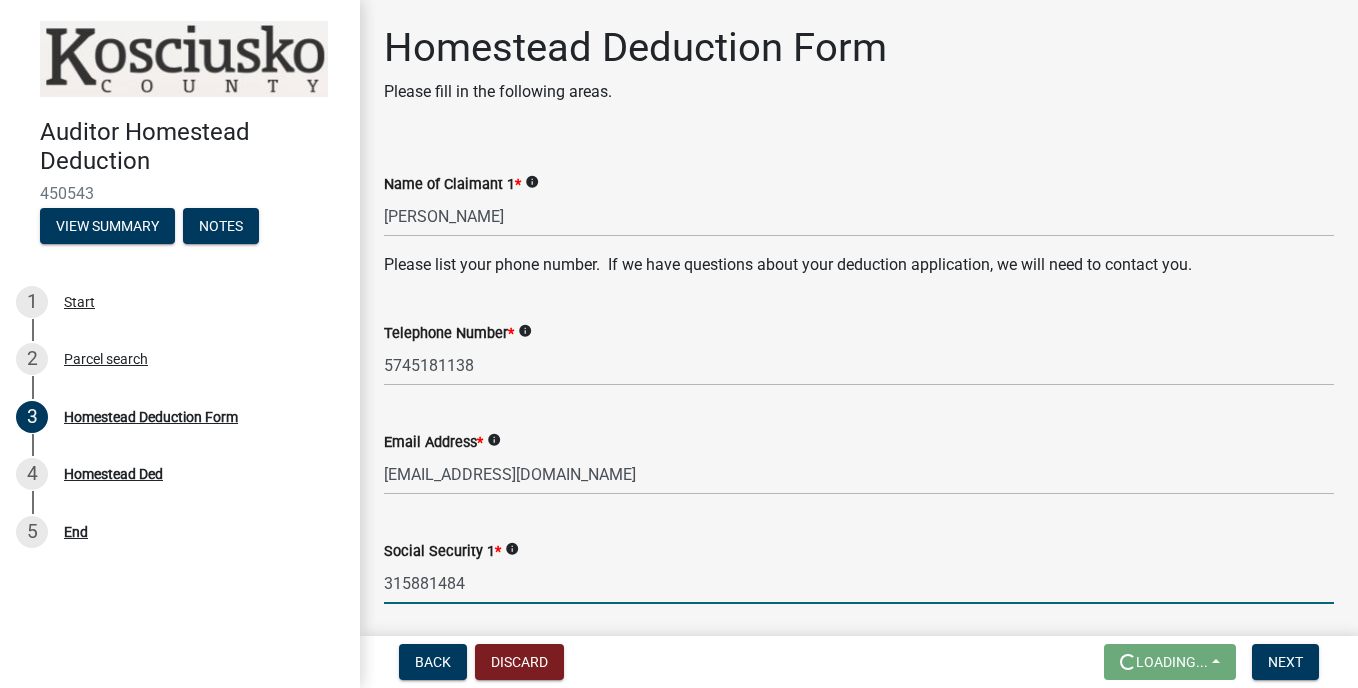 type on "315881484" 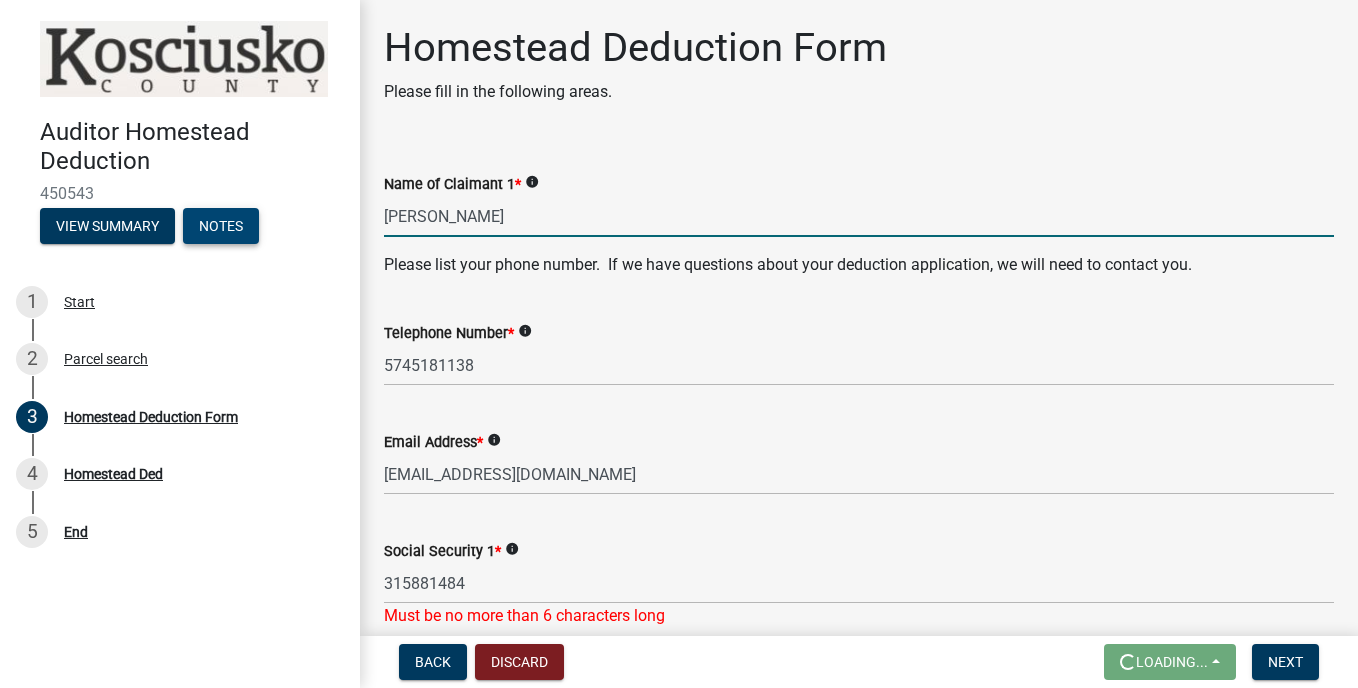 drag, startPoint x: 535, startPoint y: 212, endPoint x: 208, endPoint y: 229, distance: 327.4416 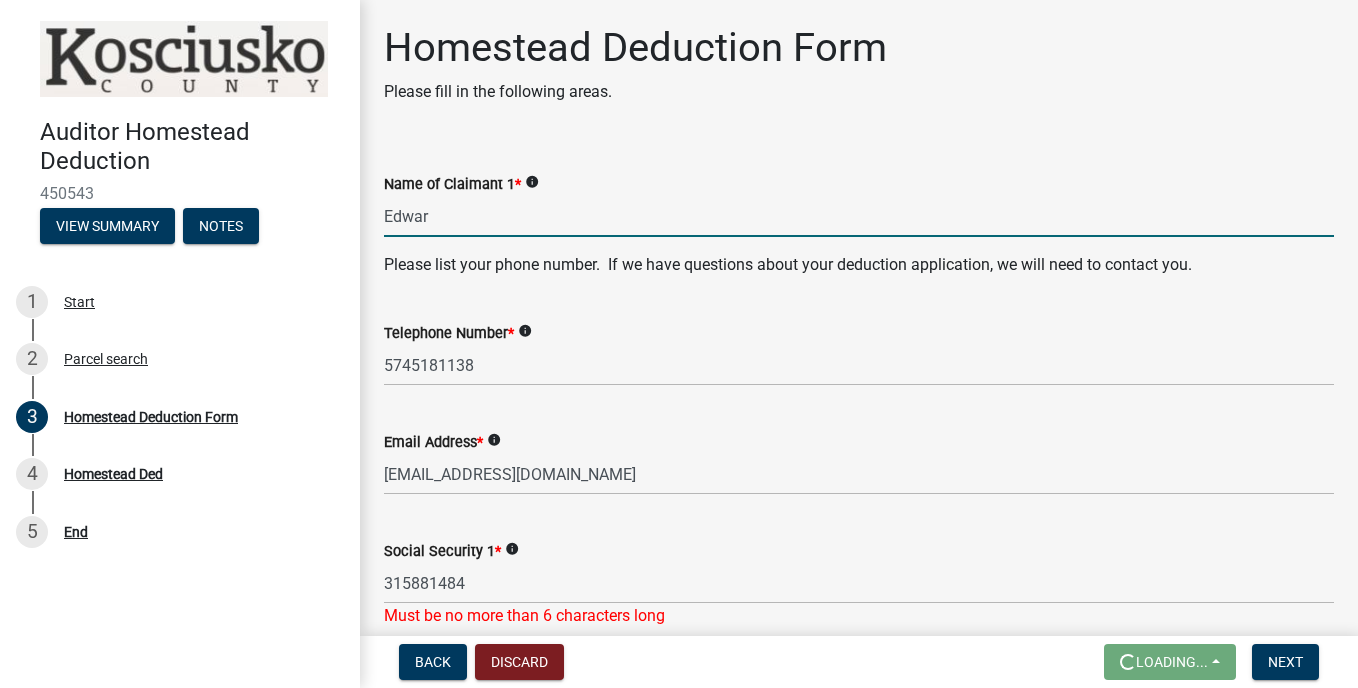 type on "[PERSON_NAME]" 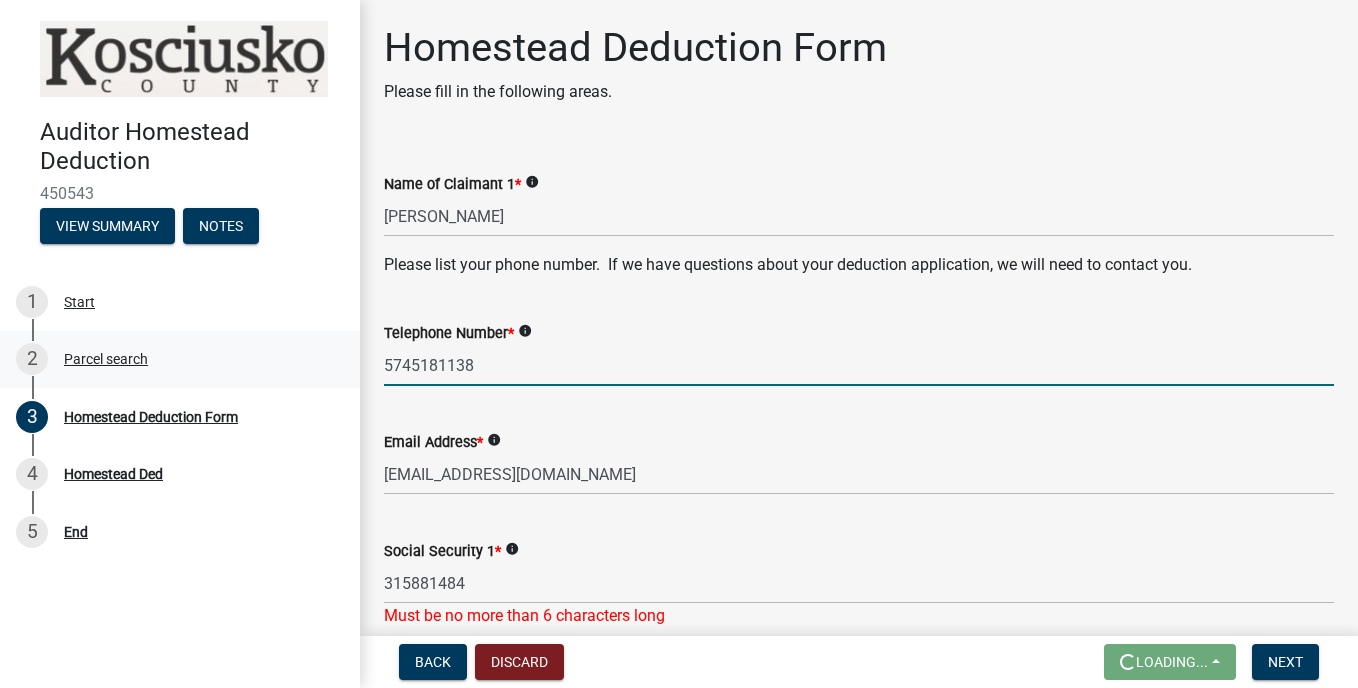 drag, startPoint x: 505, startPoint y: 371, endPoint x: 248, endPoint y: 339, distance: 258.98456 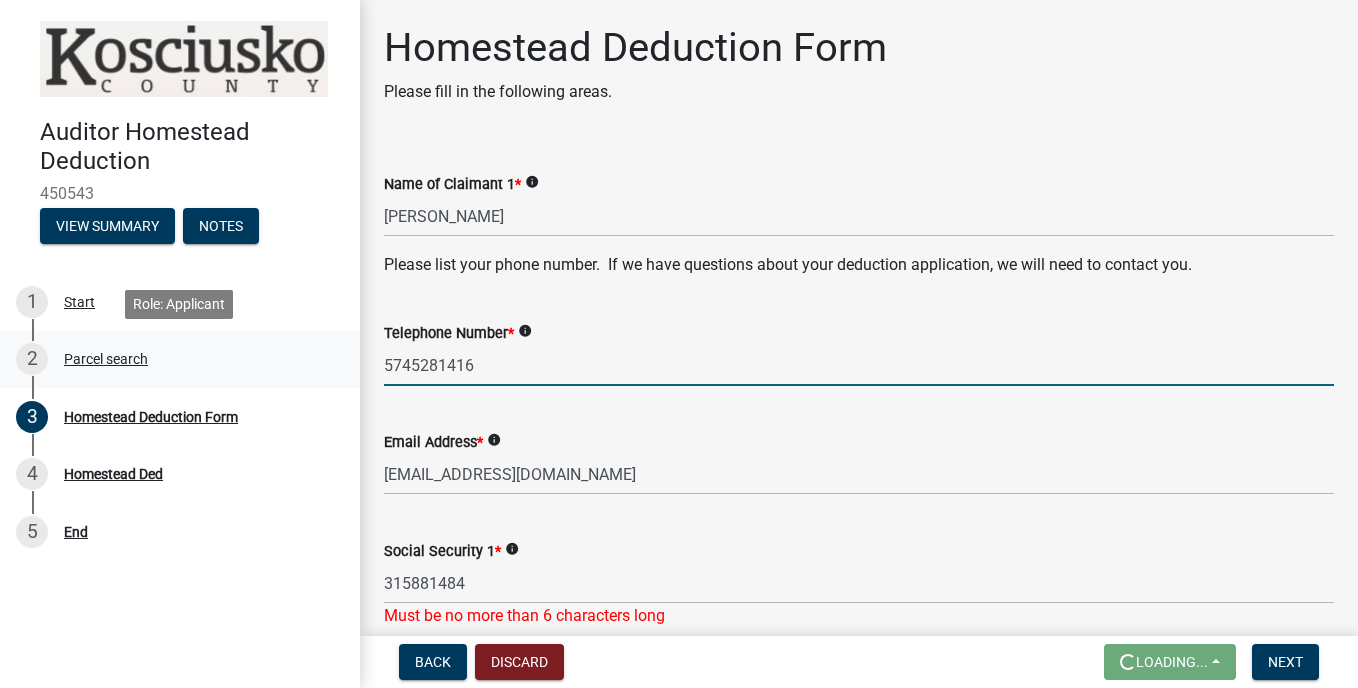 type on "5745281416" 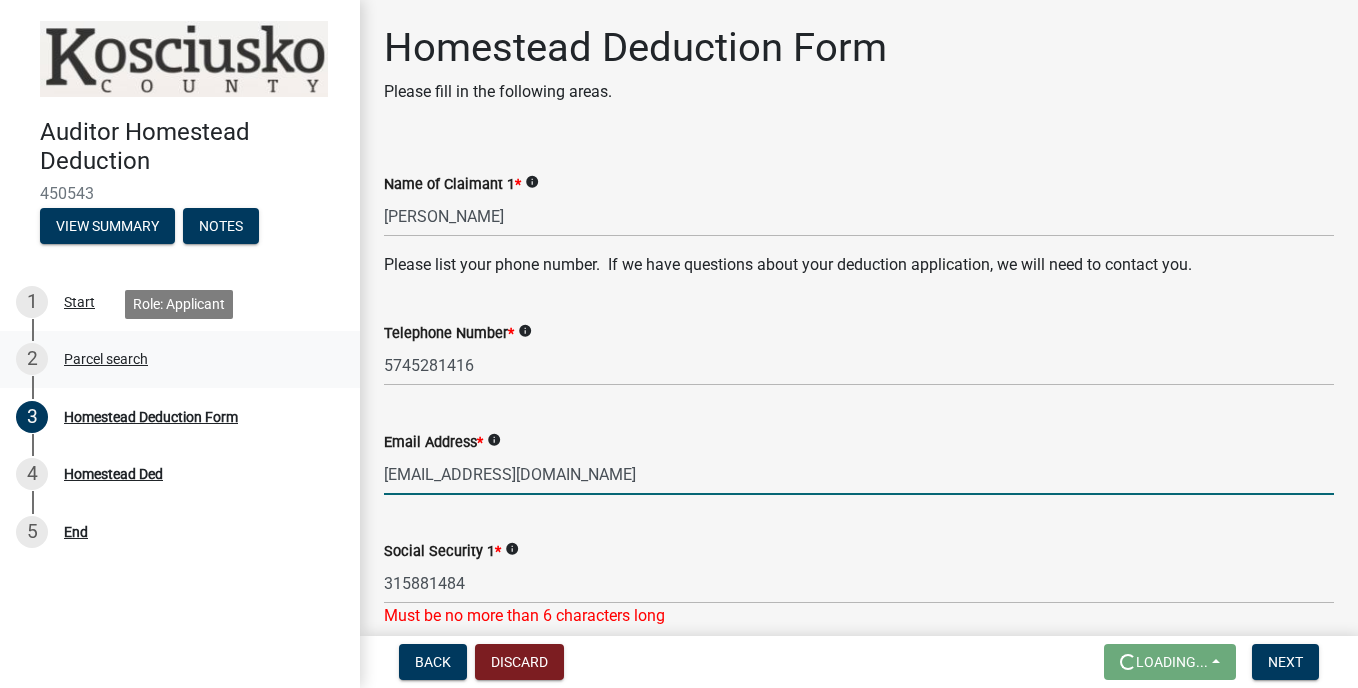 type on "[EMAIL_ADDRESS][DOMAIN_NAME]" 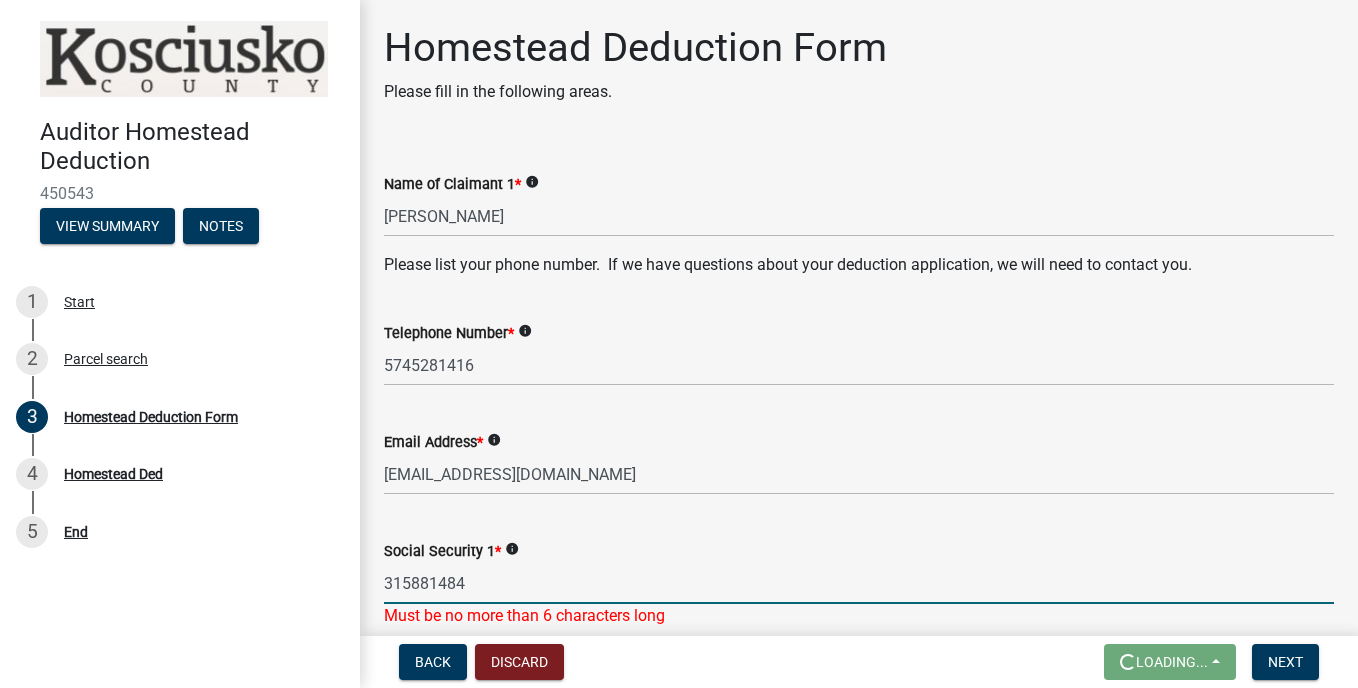 click on "info" 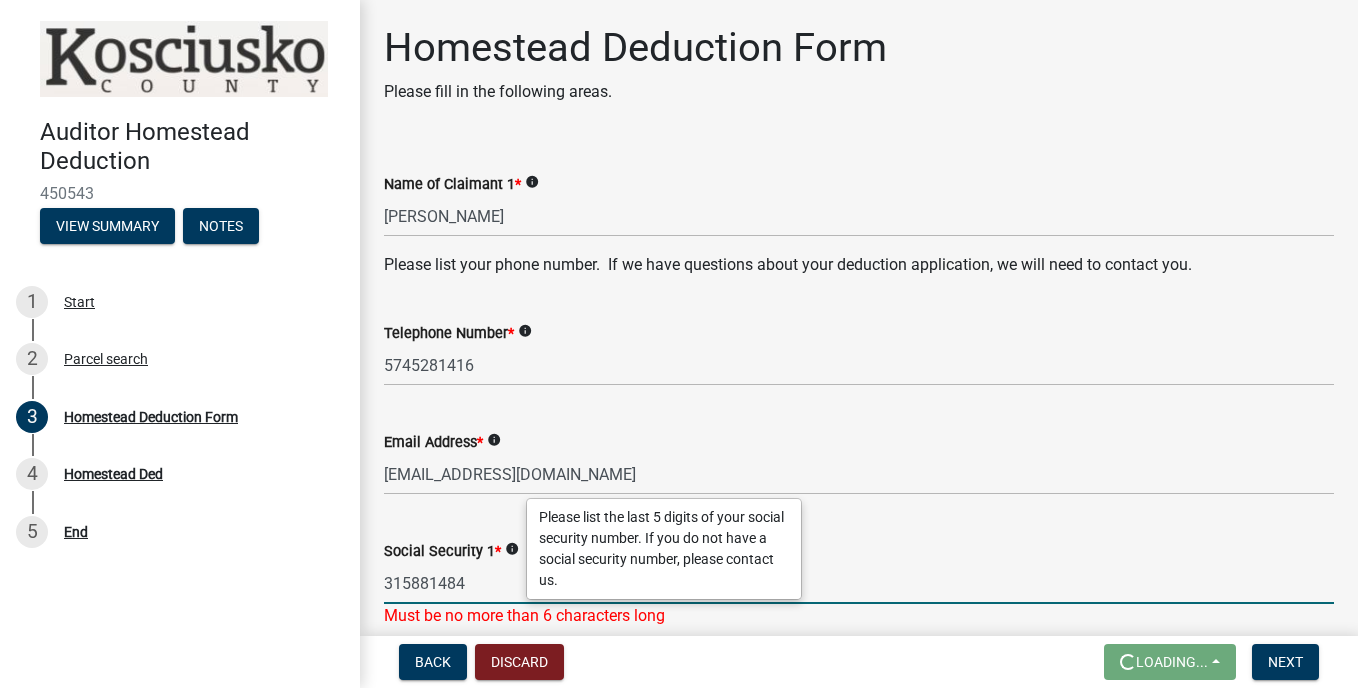 drag, startPoint x: 491, startPoint y: 586, endPoint x: 311, endPoint y: 576, distance: 180.27756 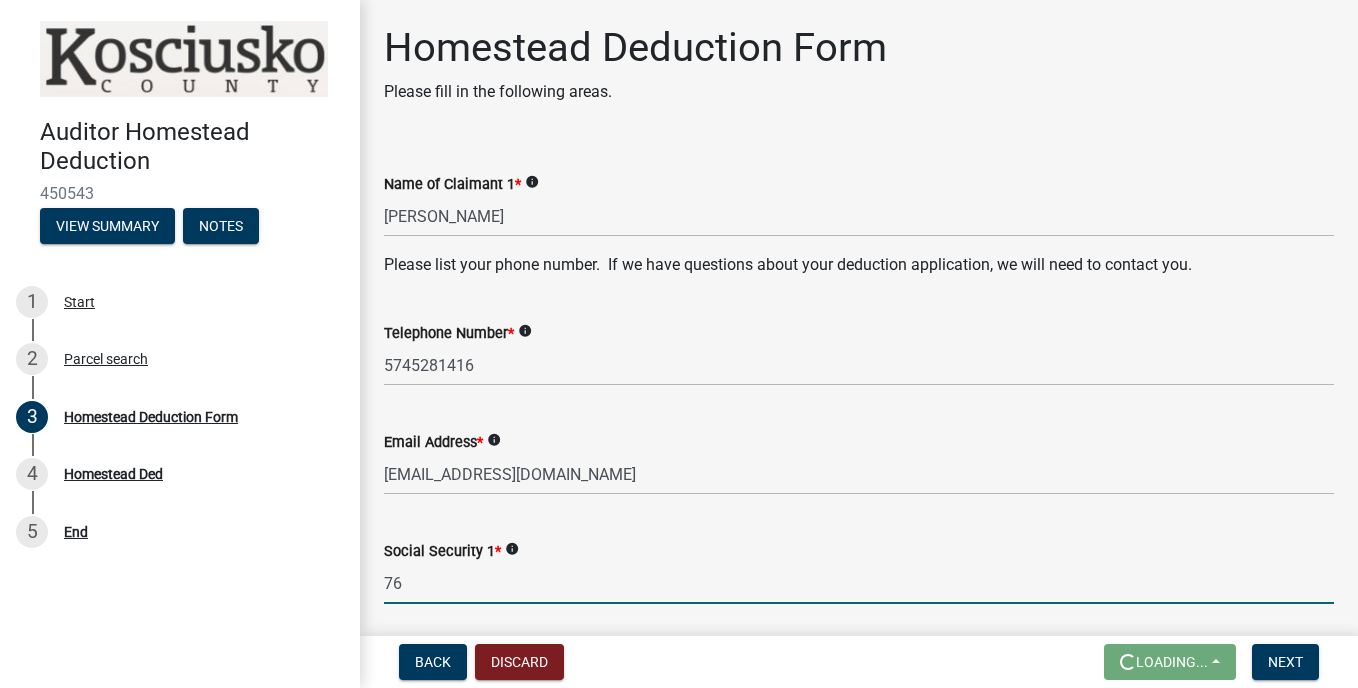 type on "7" 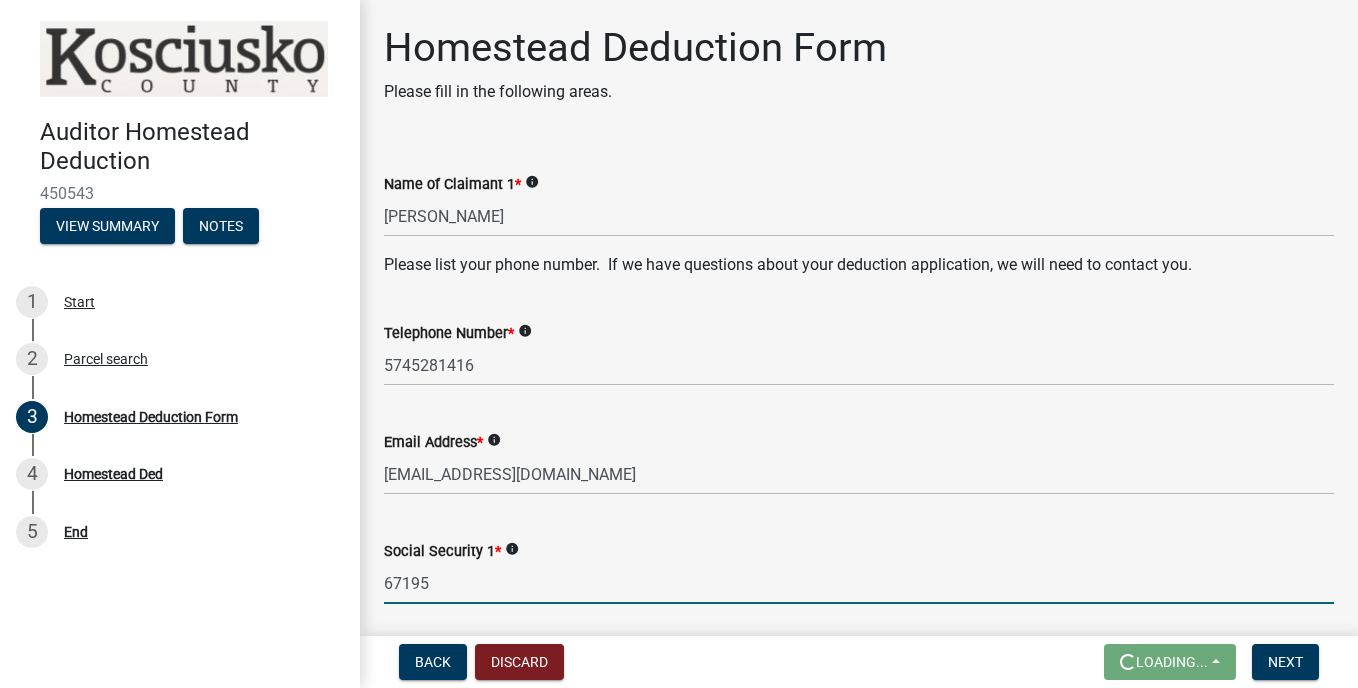 type on "67195" 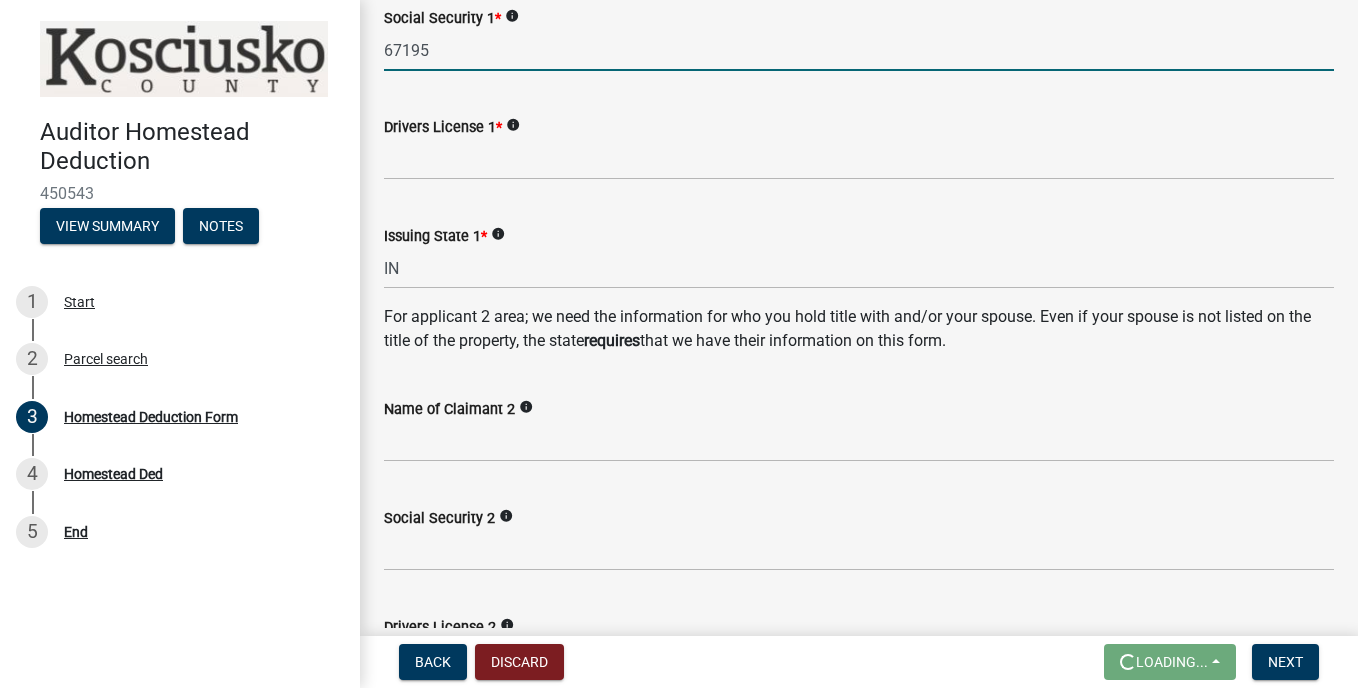 click on "Name of Claimant 2   info" 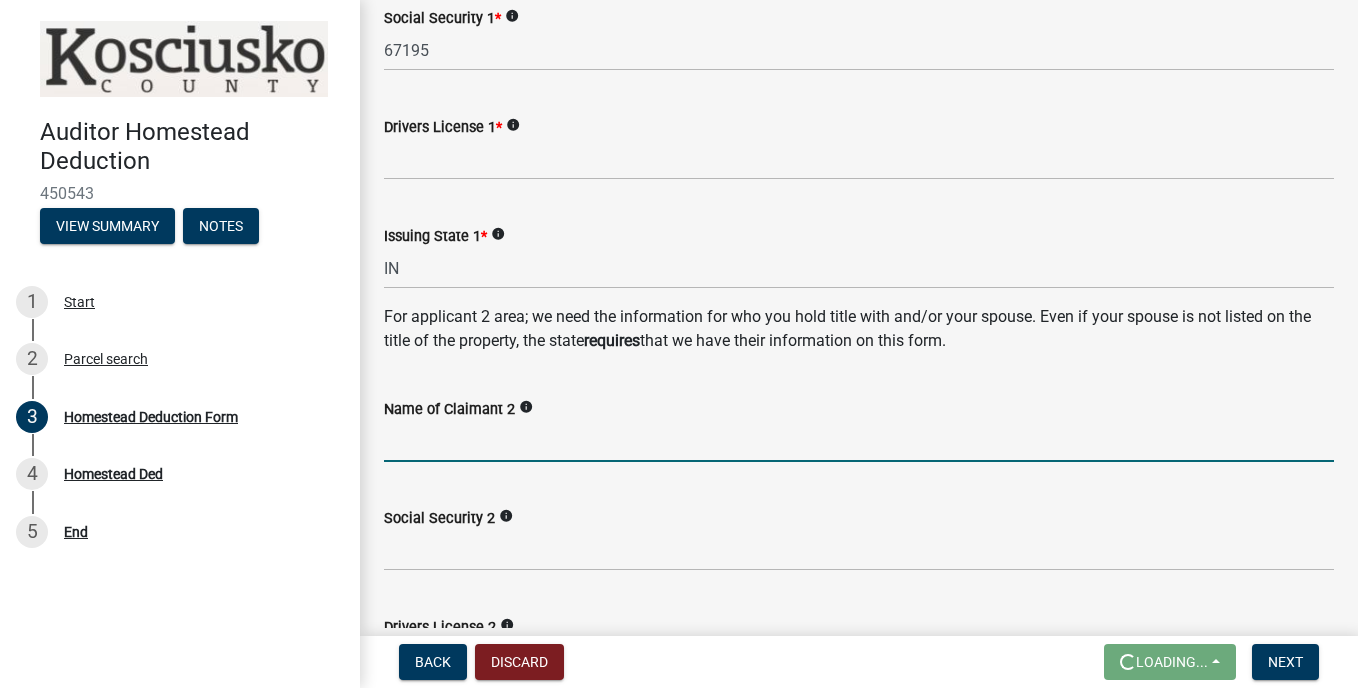 click on "Name of Claimant 2" at bounding box center [859, 441] 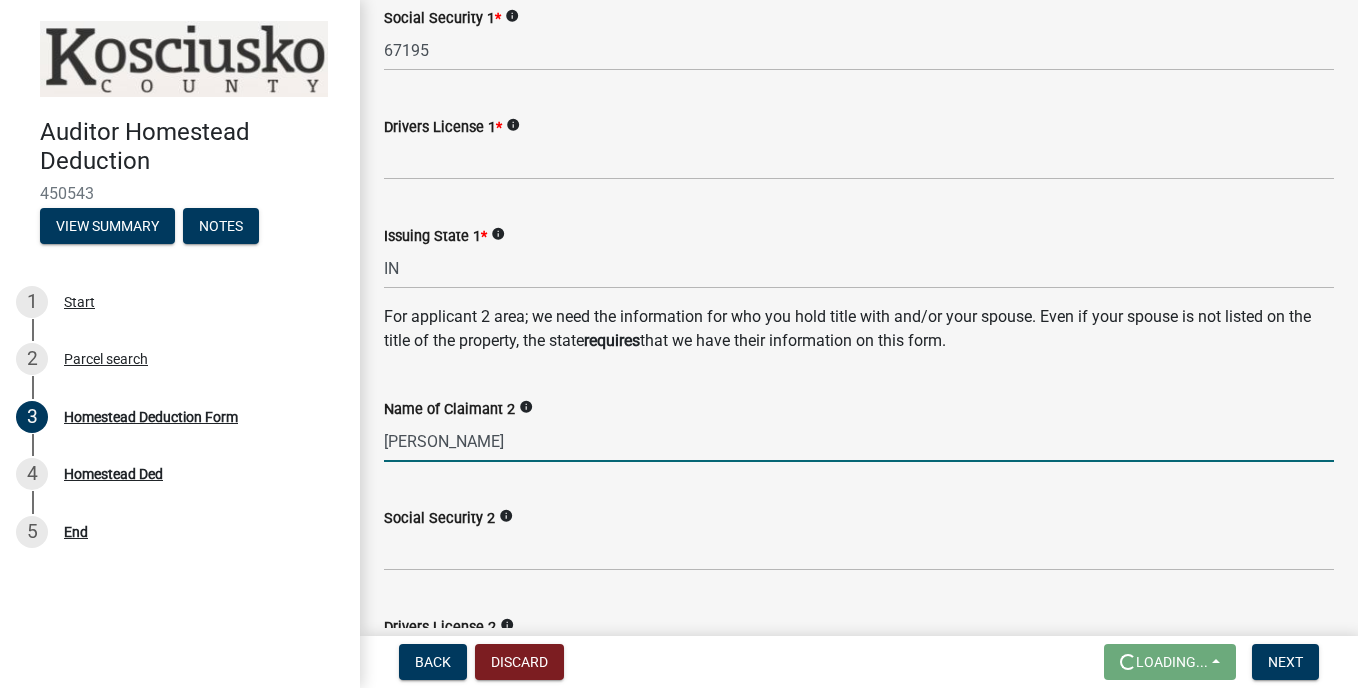 type on "[PERSON_NAME]" 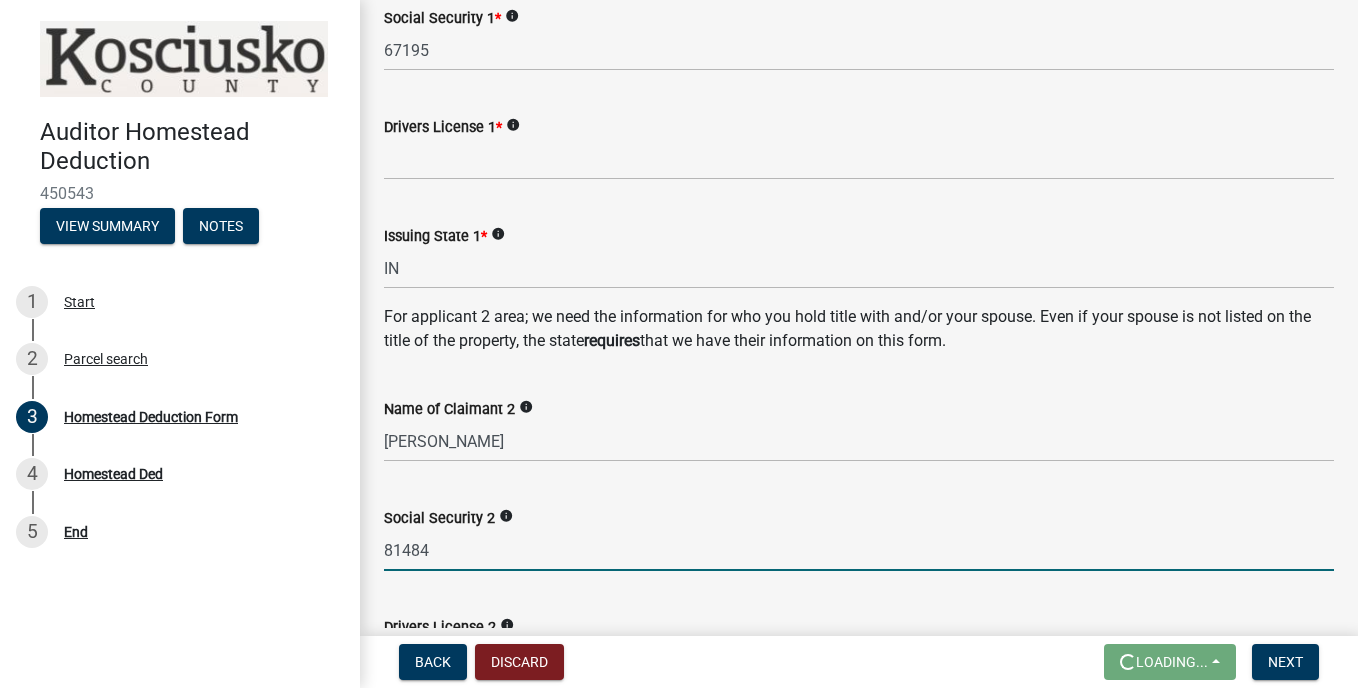 scroll, scrollTop: 1067, scrollLeft: 0, axis: vertical 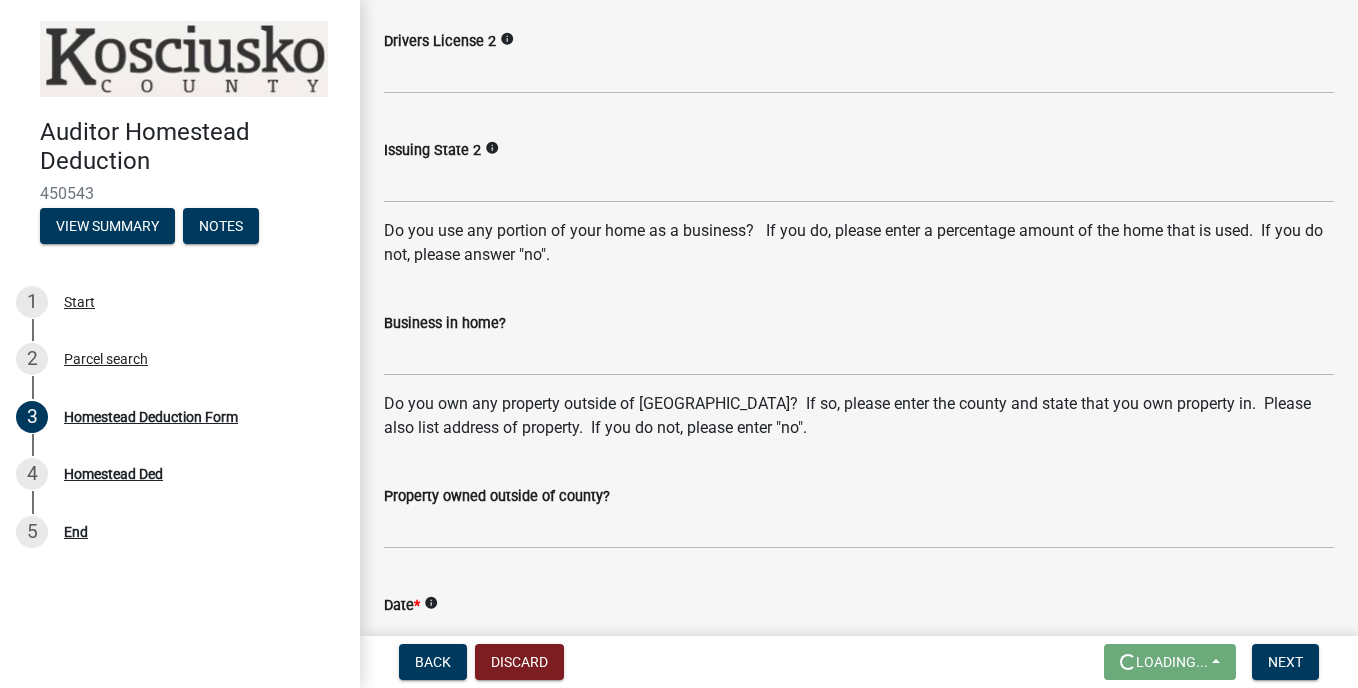 type on "81484" 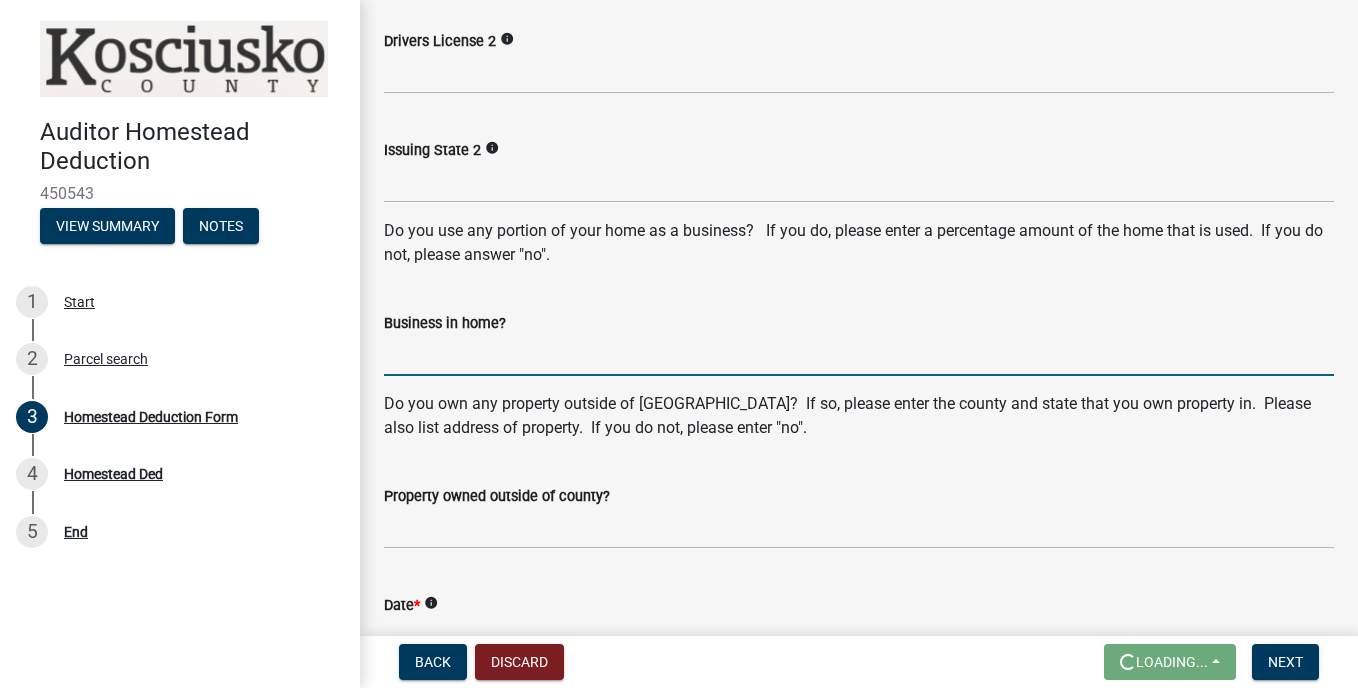 click on "Business in home?" at bounding box center (859, 355) 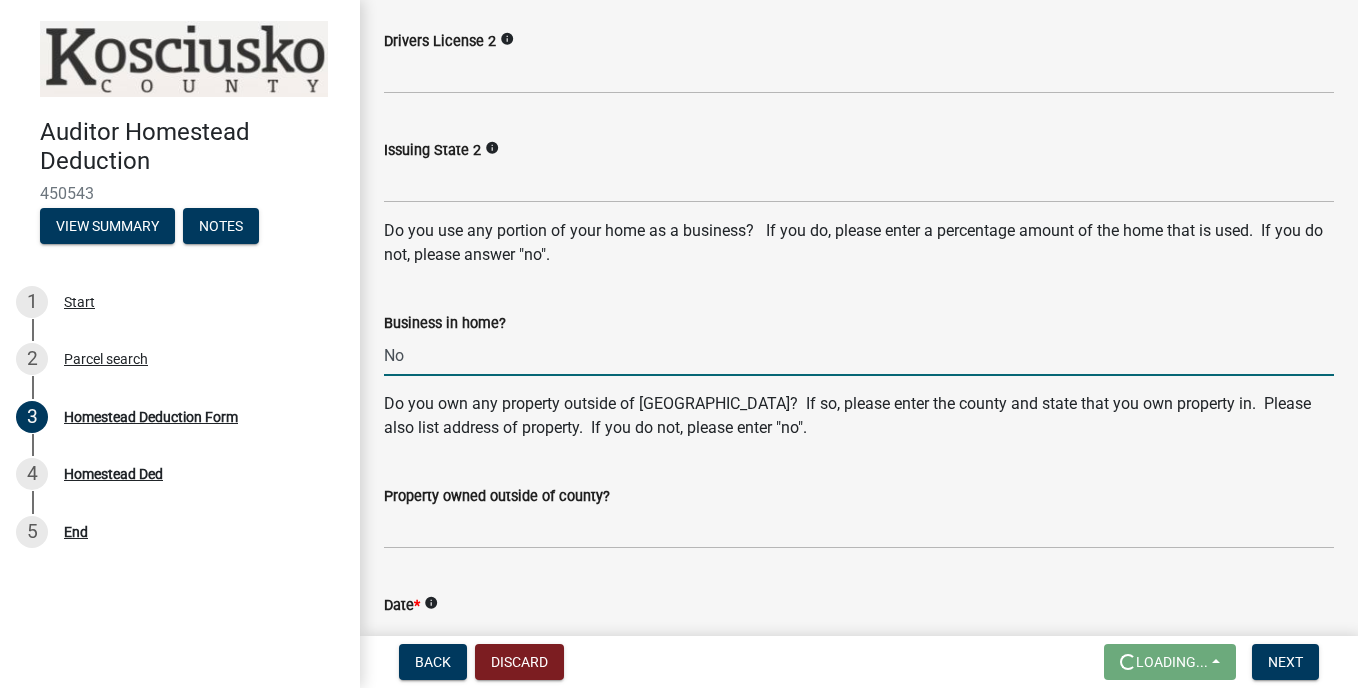 type on "No" 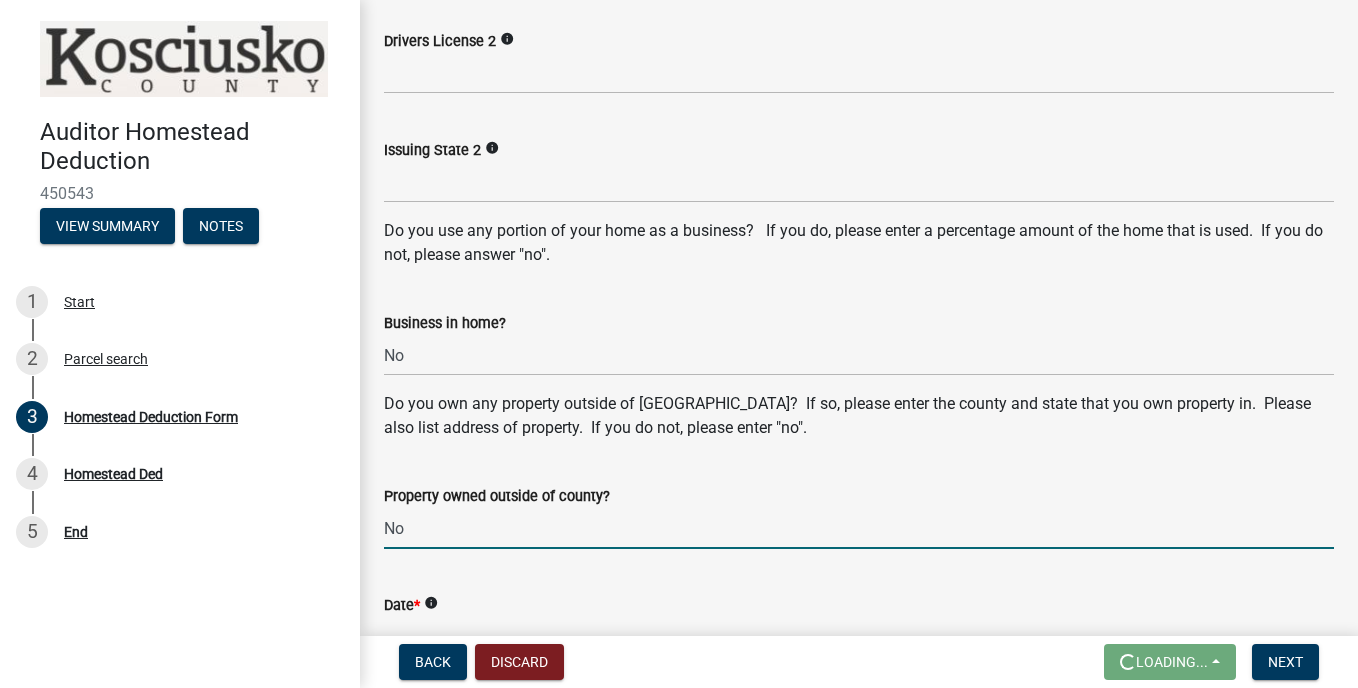 type on "No" 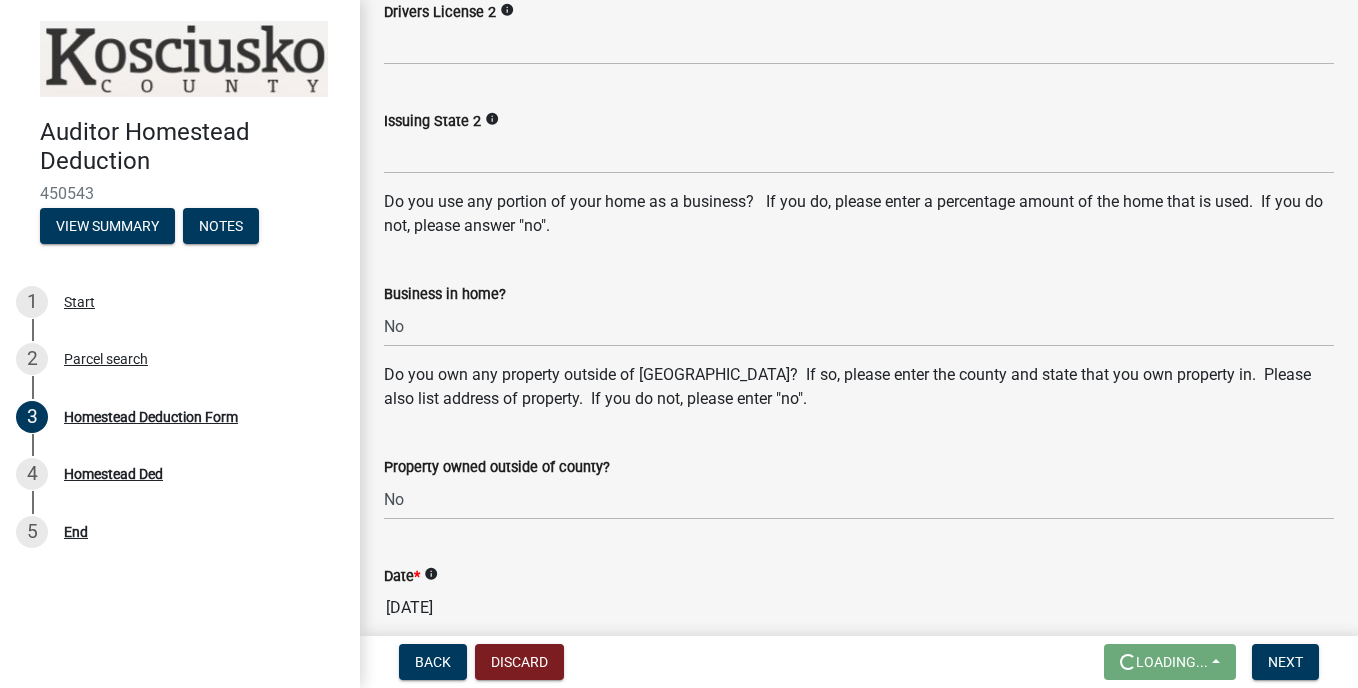 scroll, scrollTop: 1681, scrollLeft: 0, axis: vertical 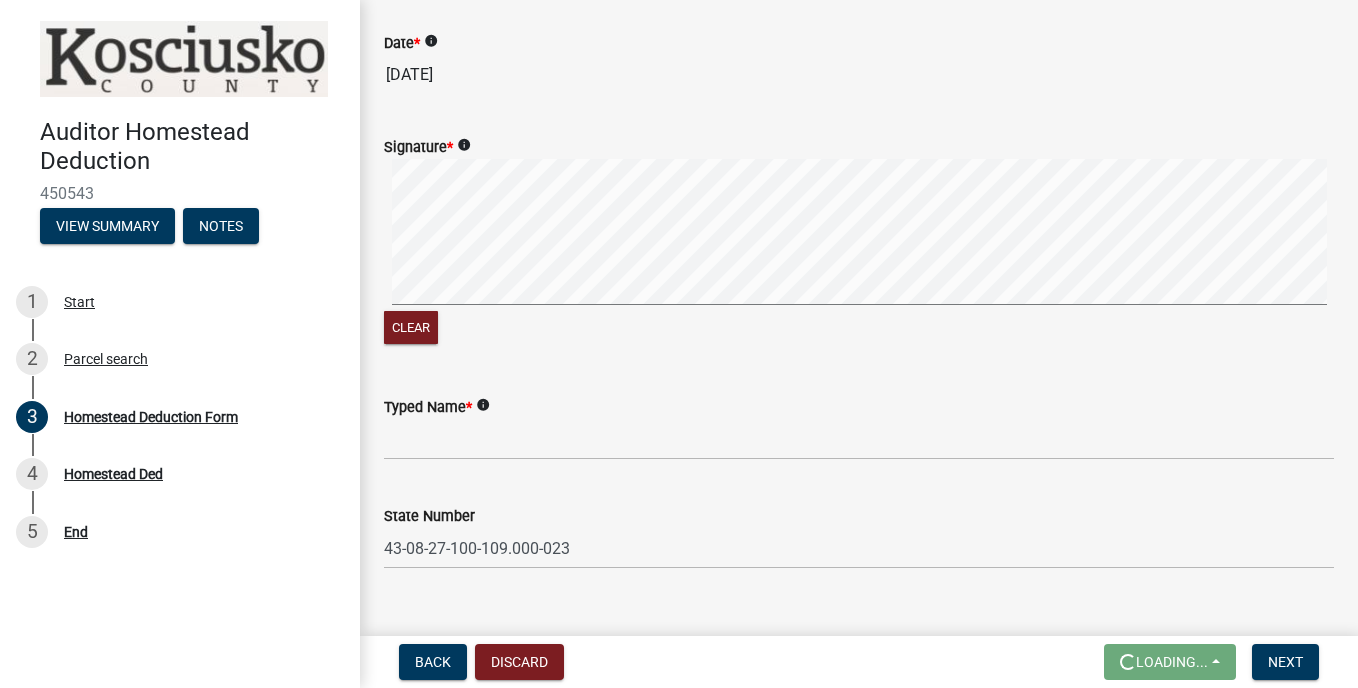 click on "info" 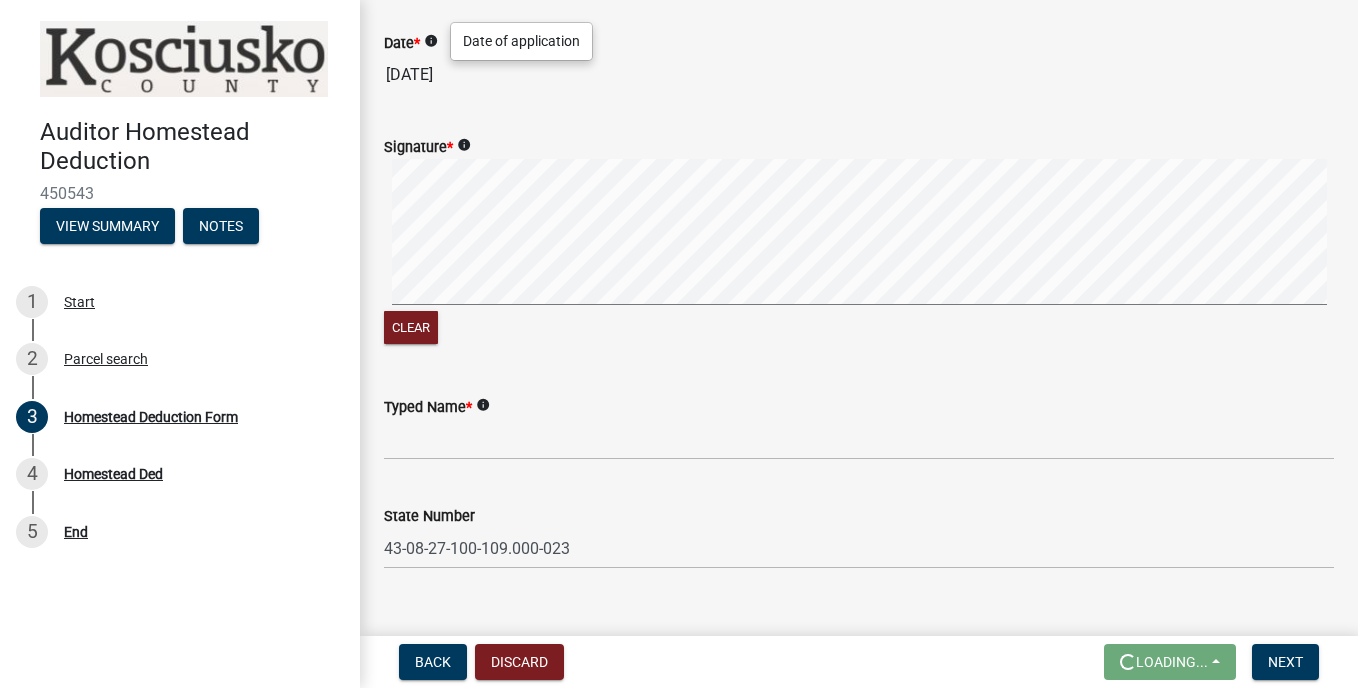 click on "Signature  *  info
Clear" 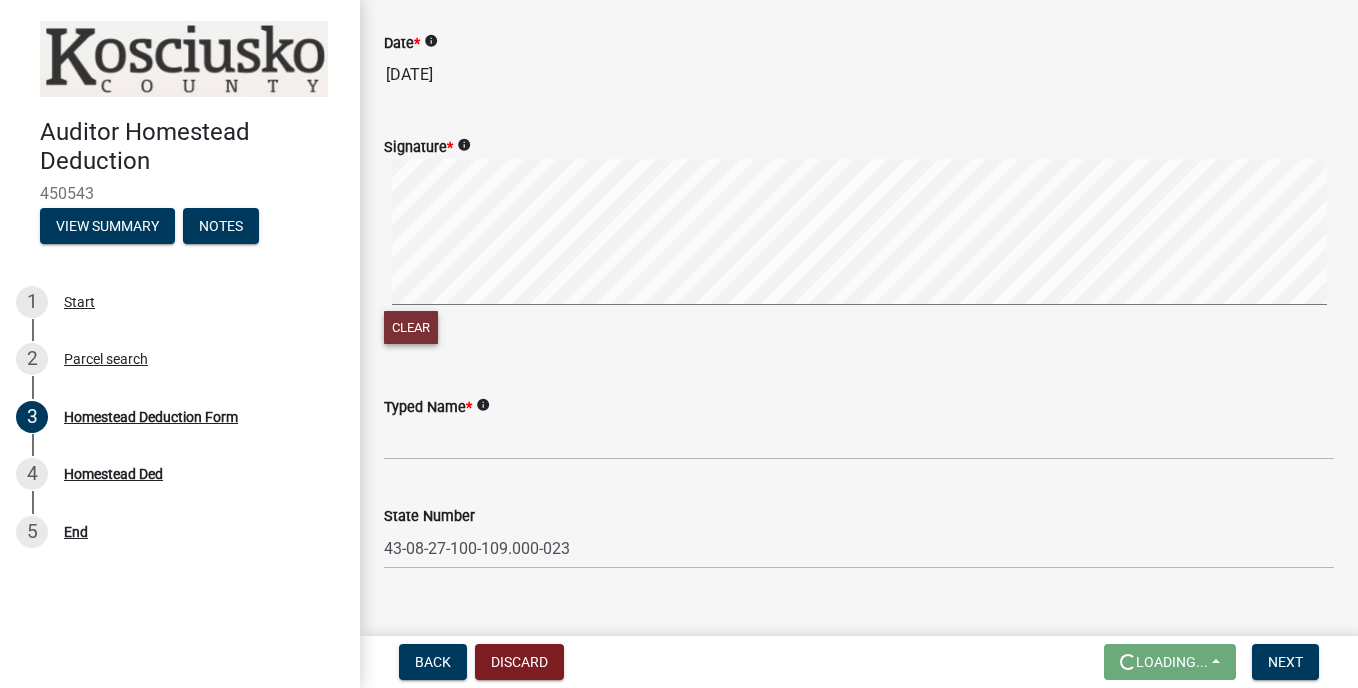 click on "Clear" 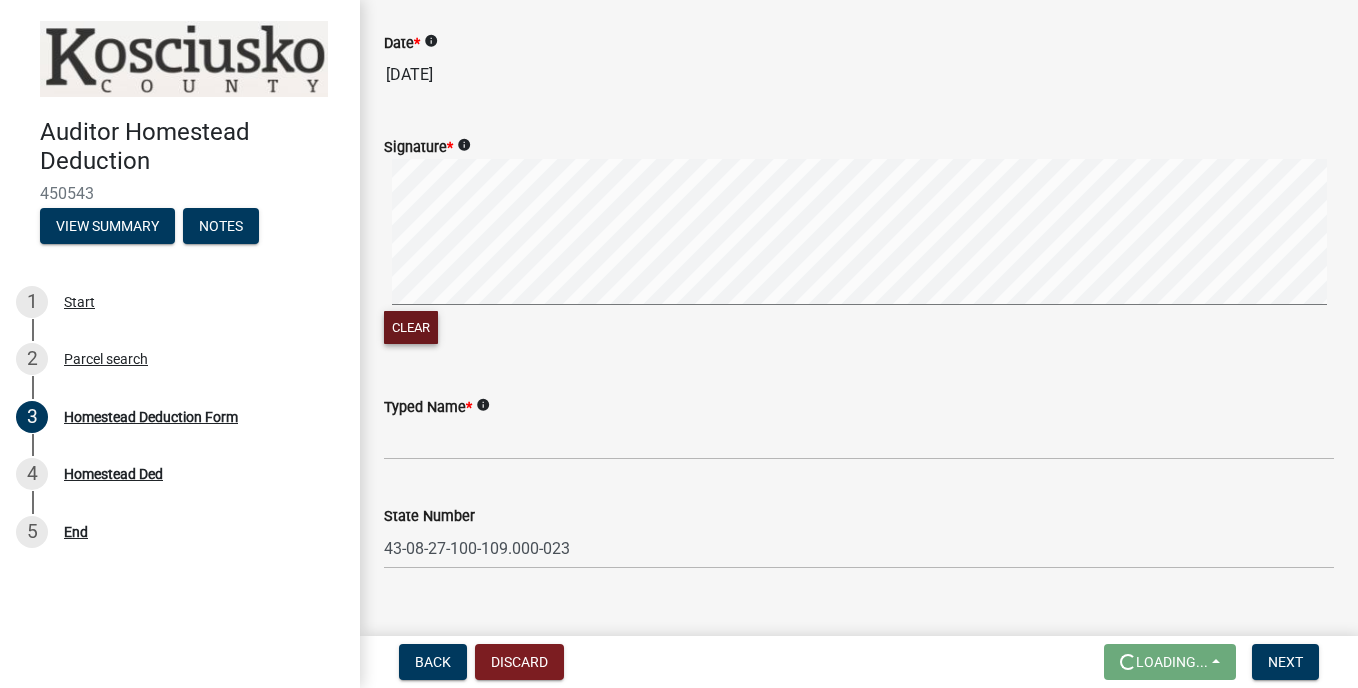 click on "Clear" 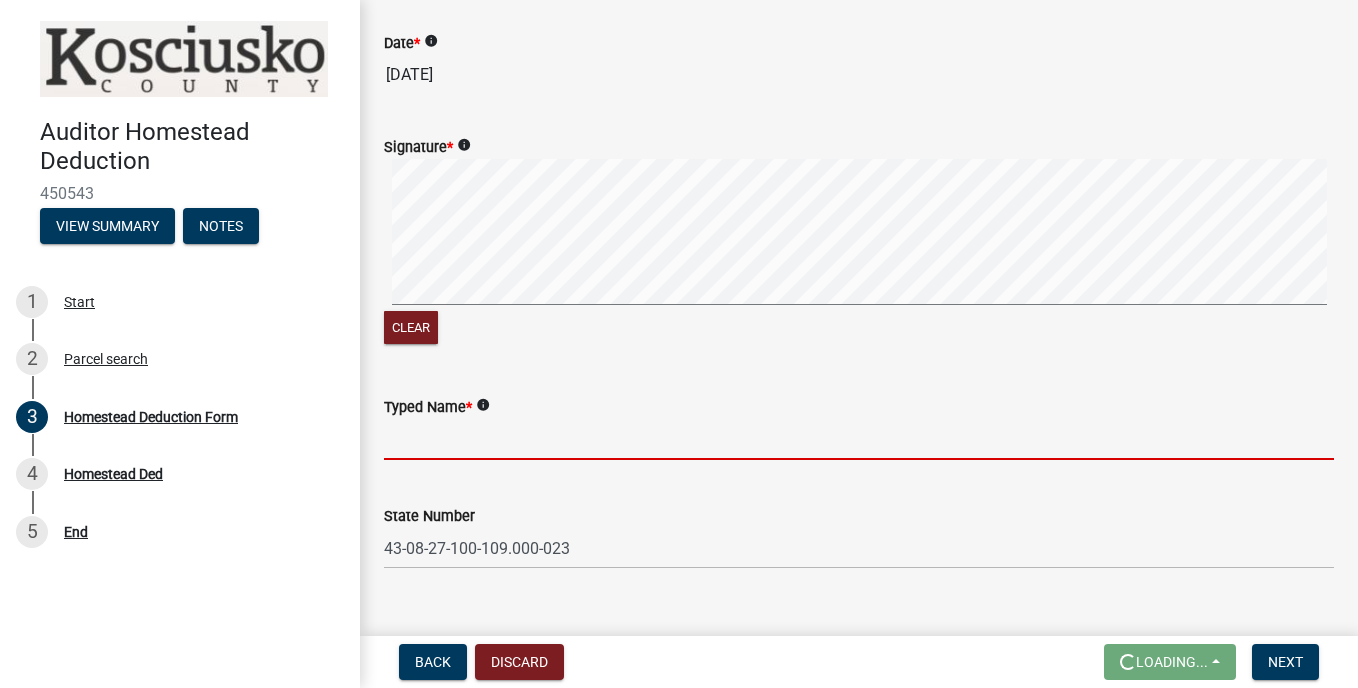 click on "Typed Name  *" at bounding box center (859, 439) 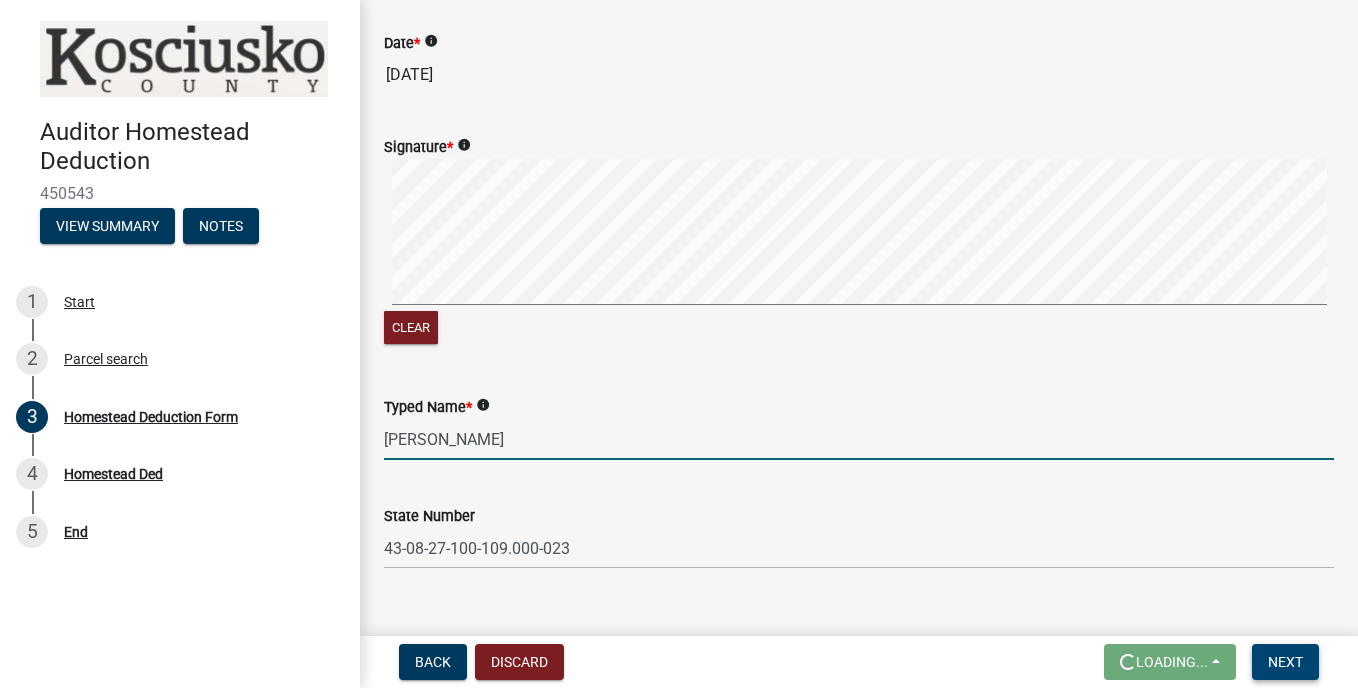 type on "[PERSON_NAME]" 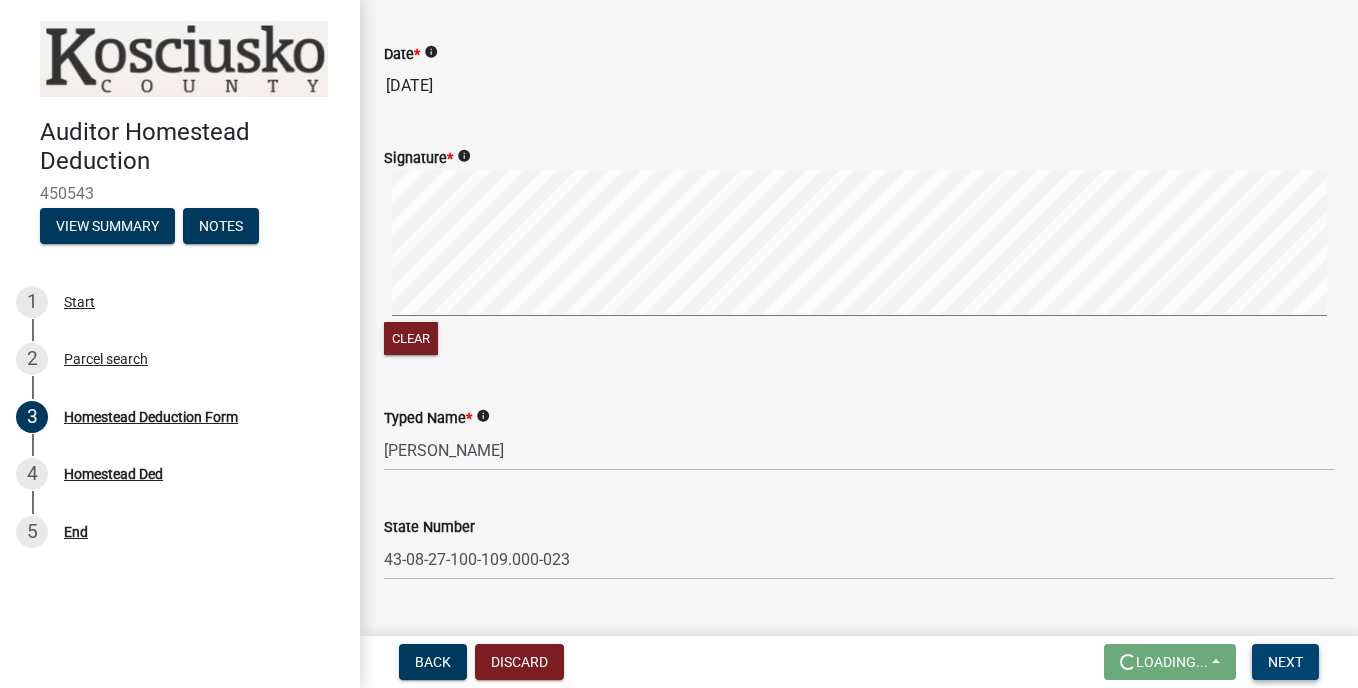 scroll, scrollTop: 1740, scrollLeft: 0, axis: vertical 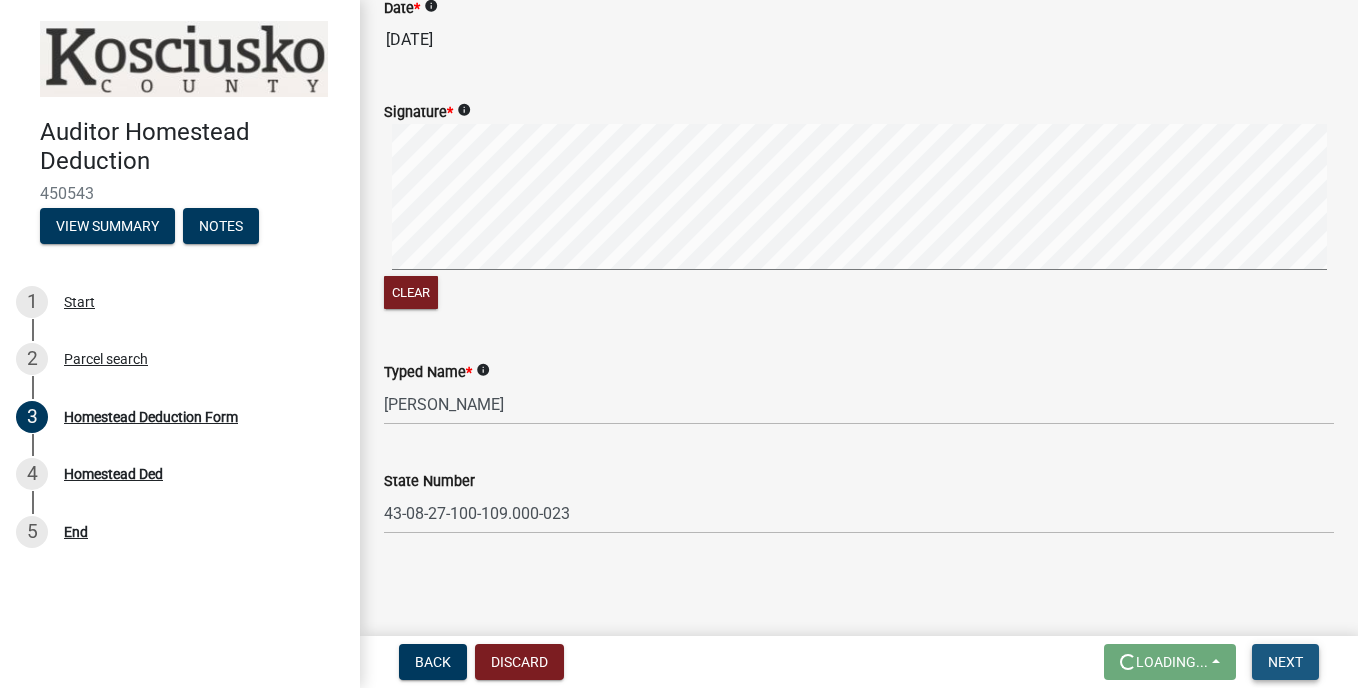 click on "Next" at bounding box center [1285, 662] 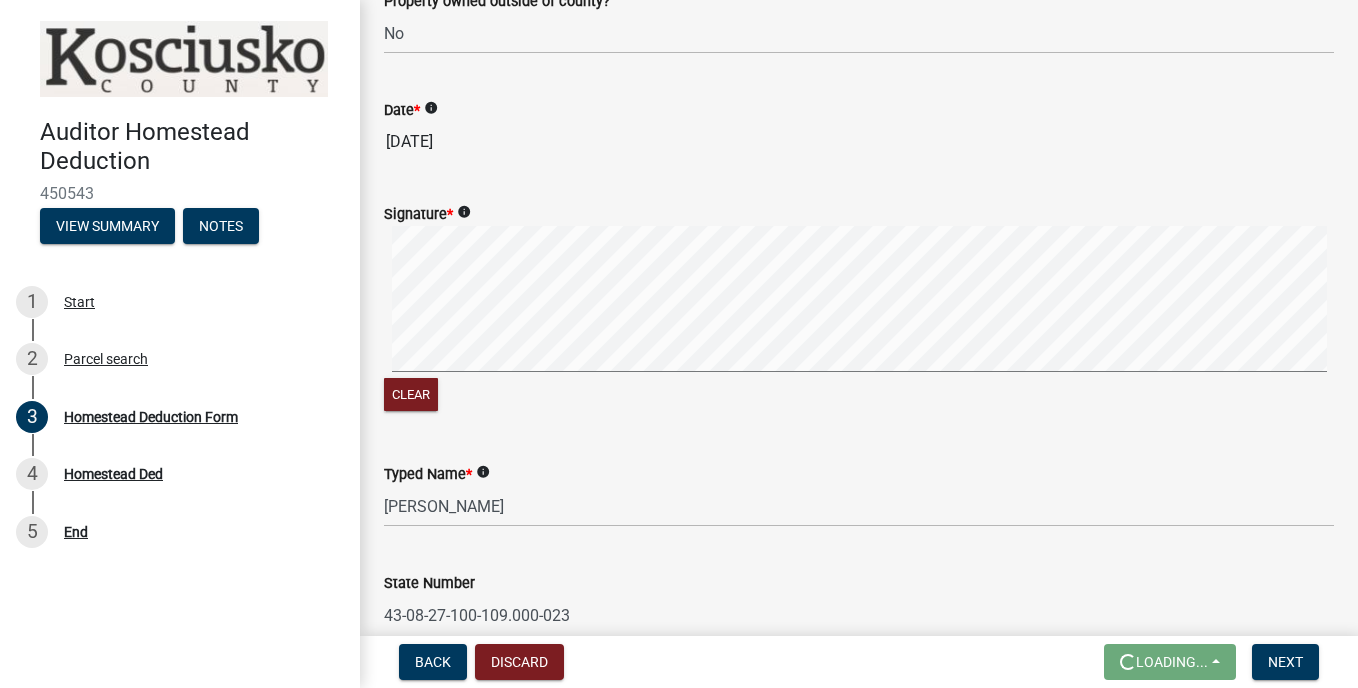 scroll, scrollTop: 1740, scrollLeft: 0, axis: vertical 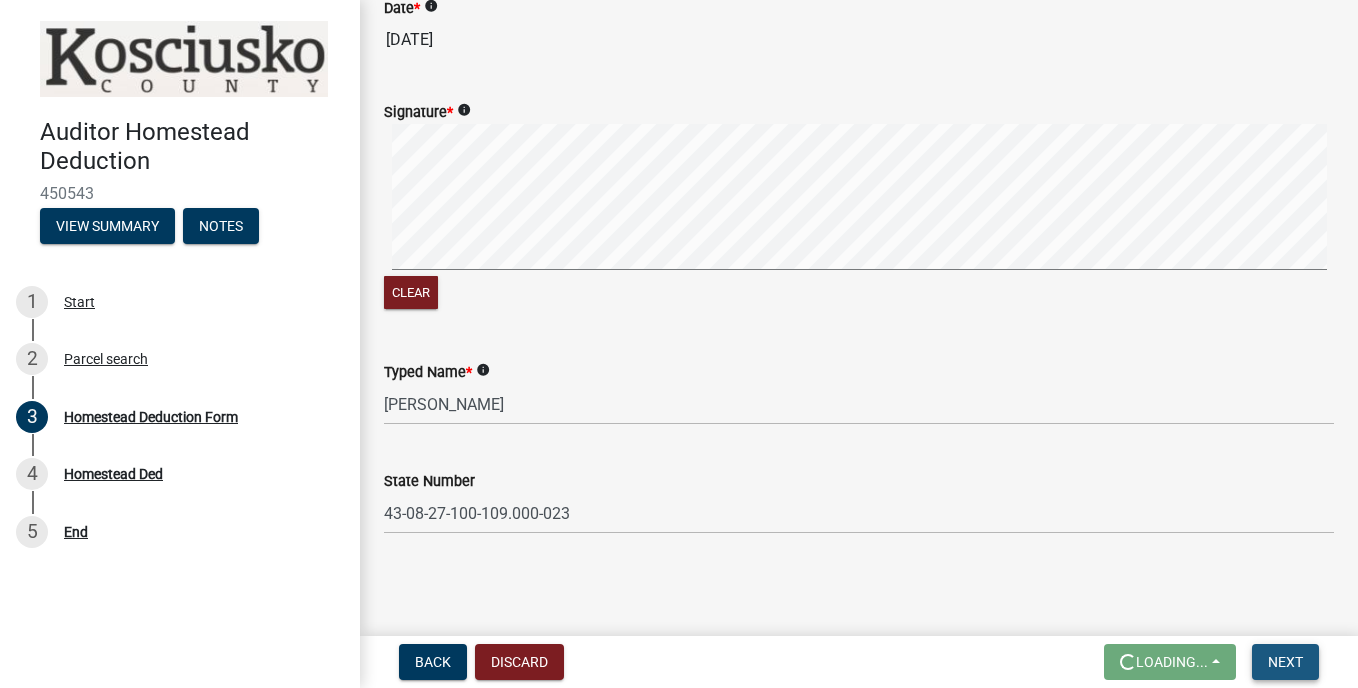 click on "Next" at bounding box center (1285, 662) 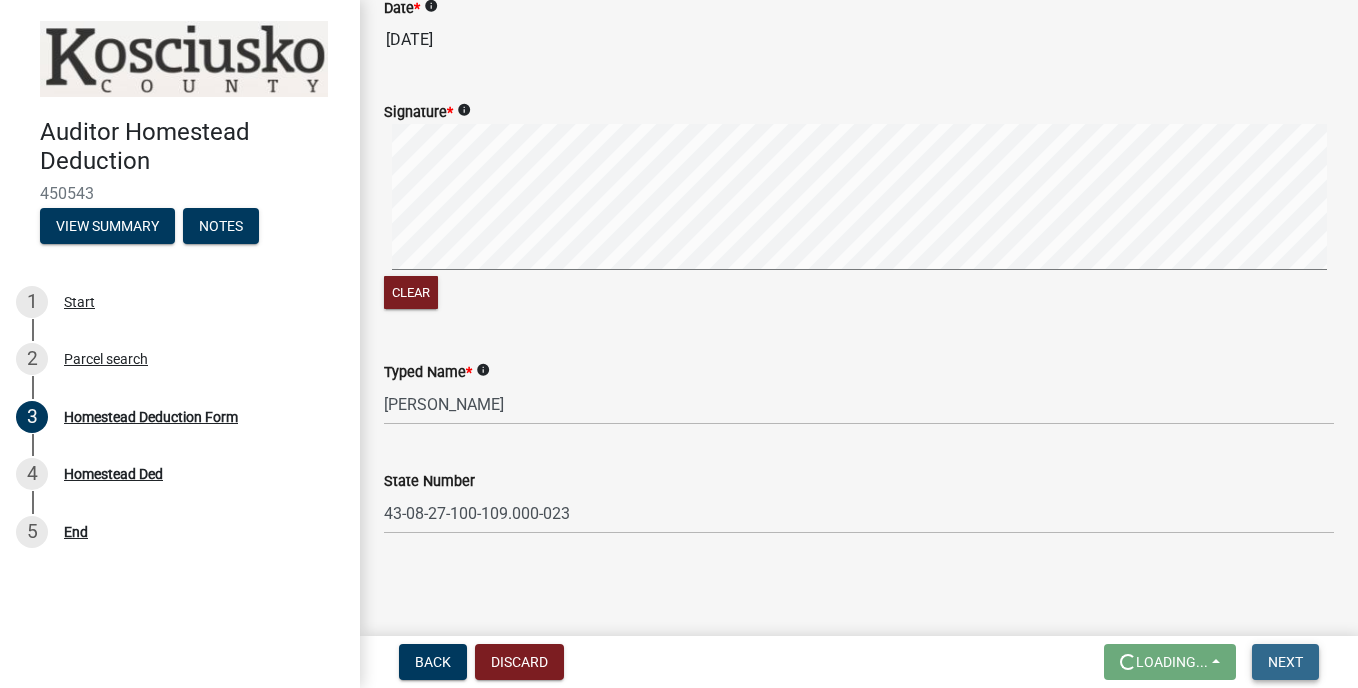 click on "Next" at bounding box center [1285, 662] 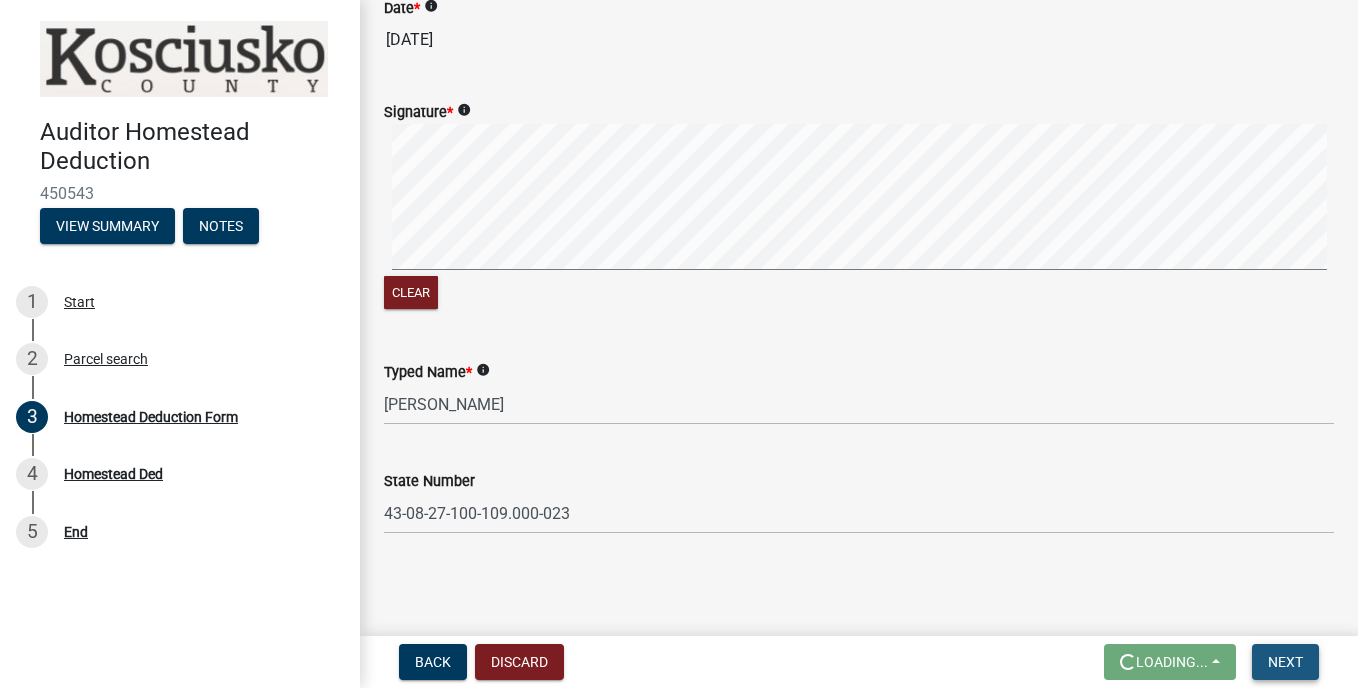 click on "Next" at bounding box center (1285, 662) 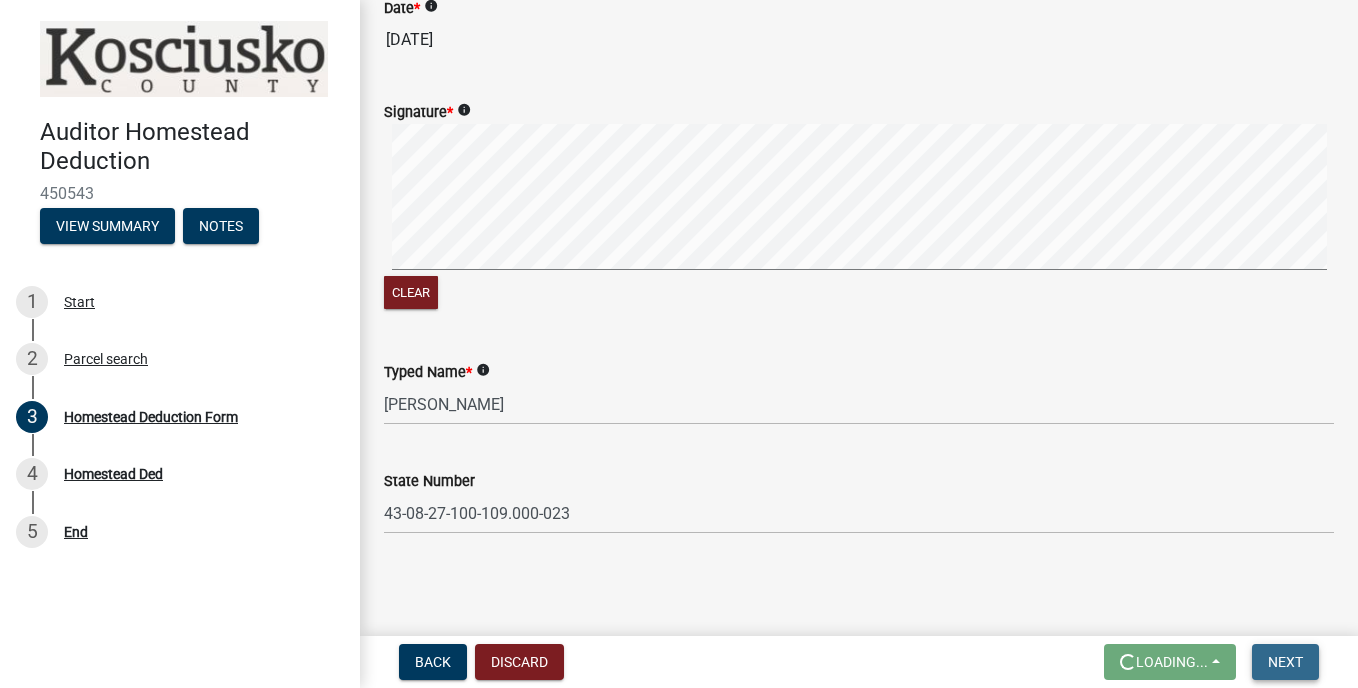 click on "Next" at bounding box center (1285, 662) 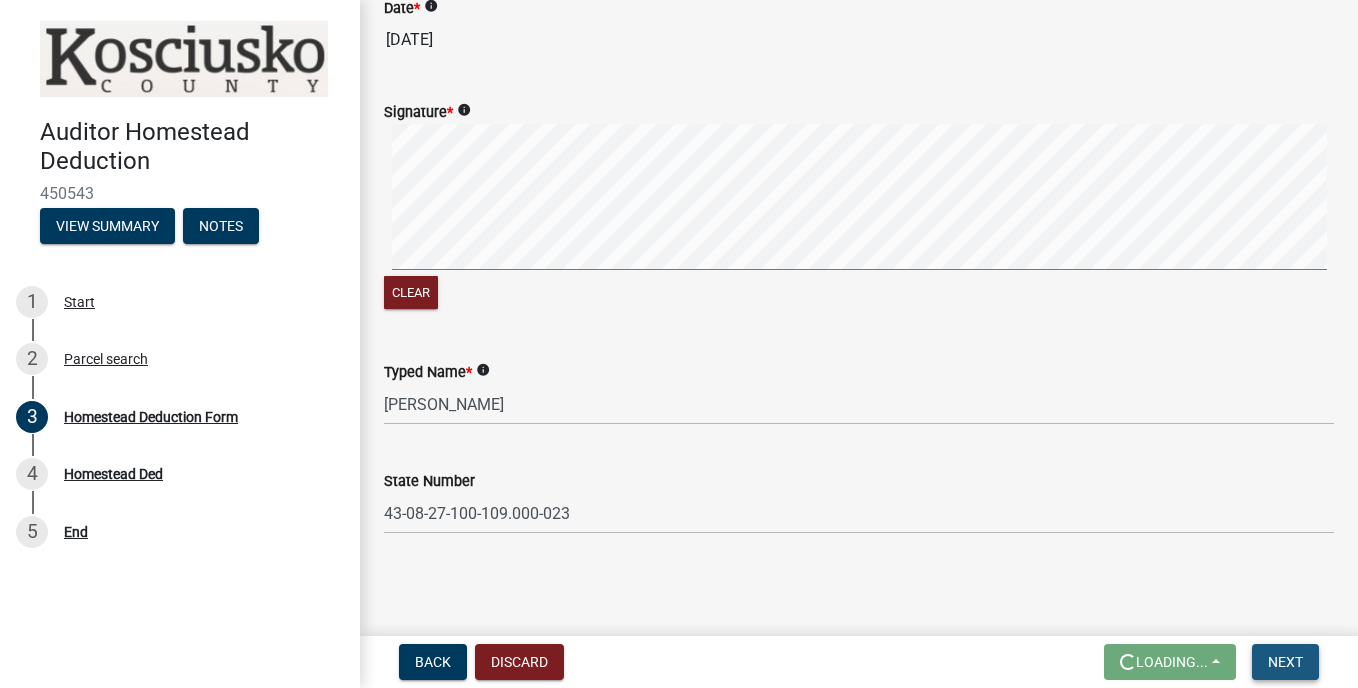 click on "Next" at bounding box center [1285, 662] 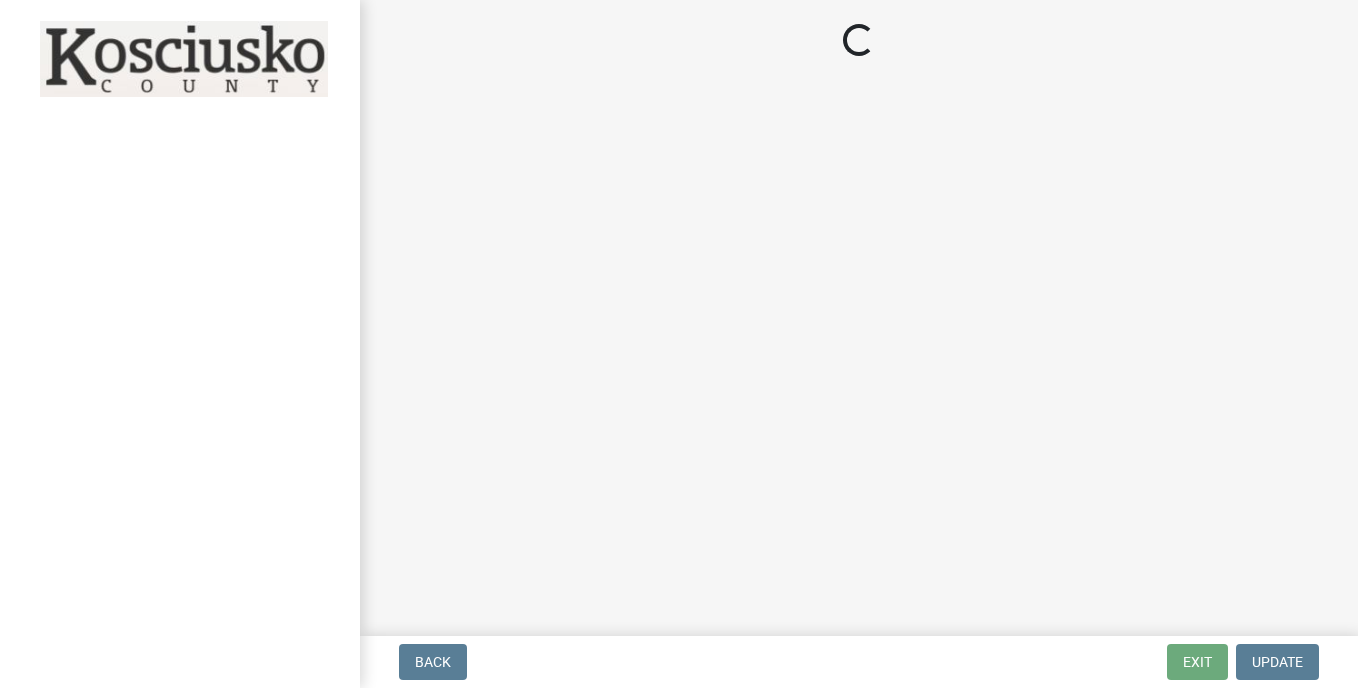 scroll, scrollTop: 0, scrollLeft: 0, axis: both 